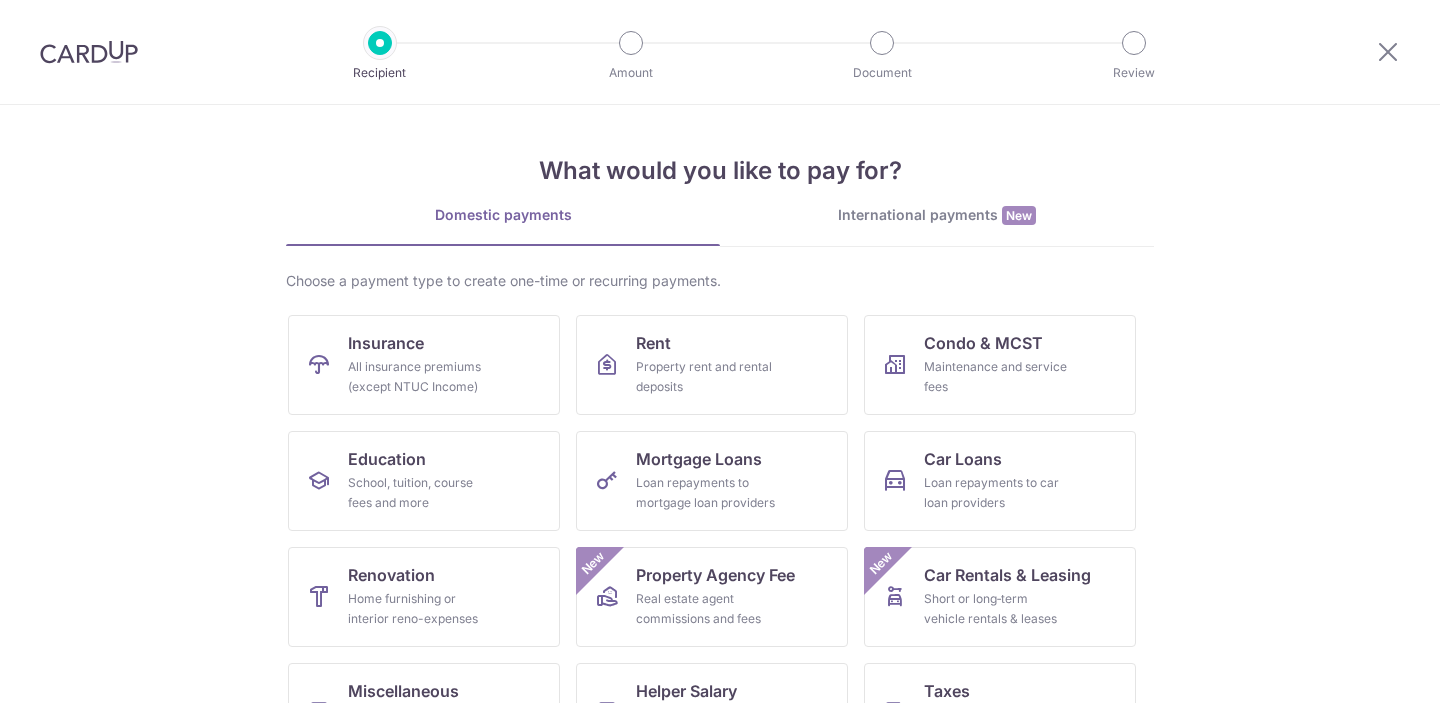 scroll, scrollTop: 0, scrollLeft: 0, axis: both 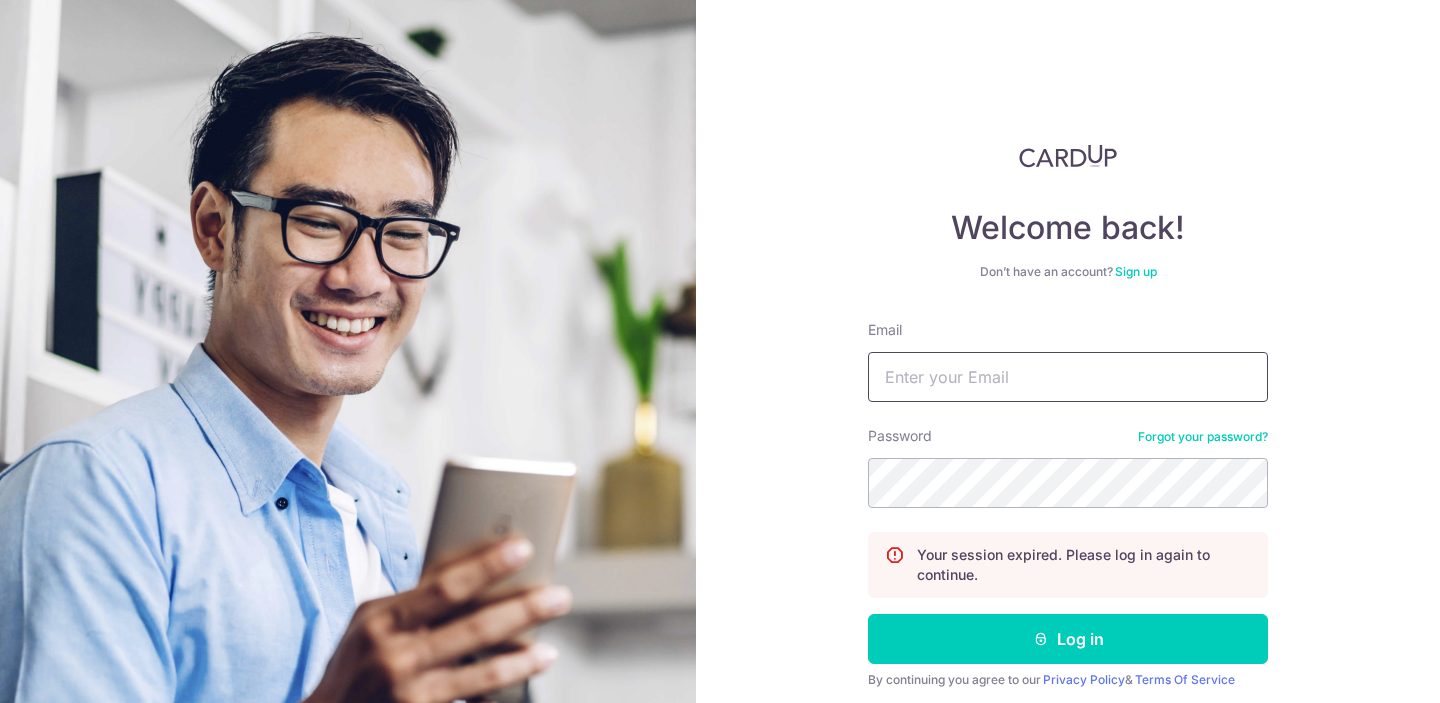 click on "Email" at bounding box center (1068, 377) 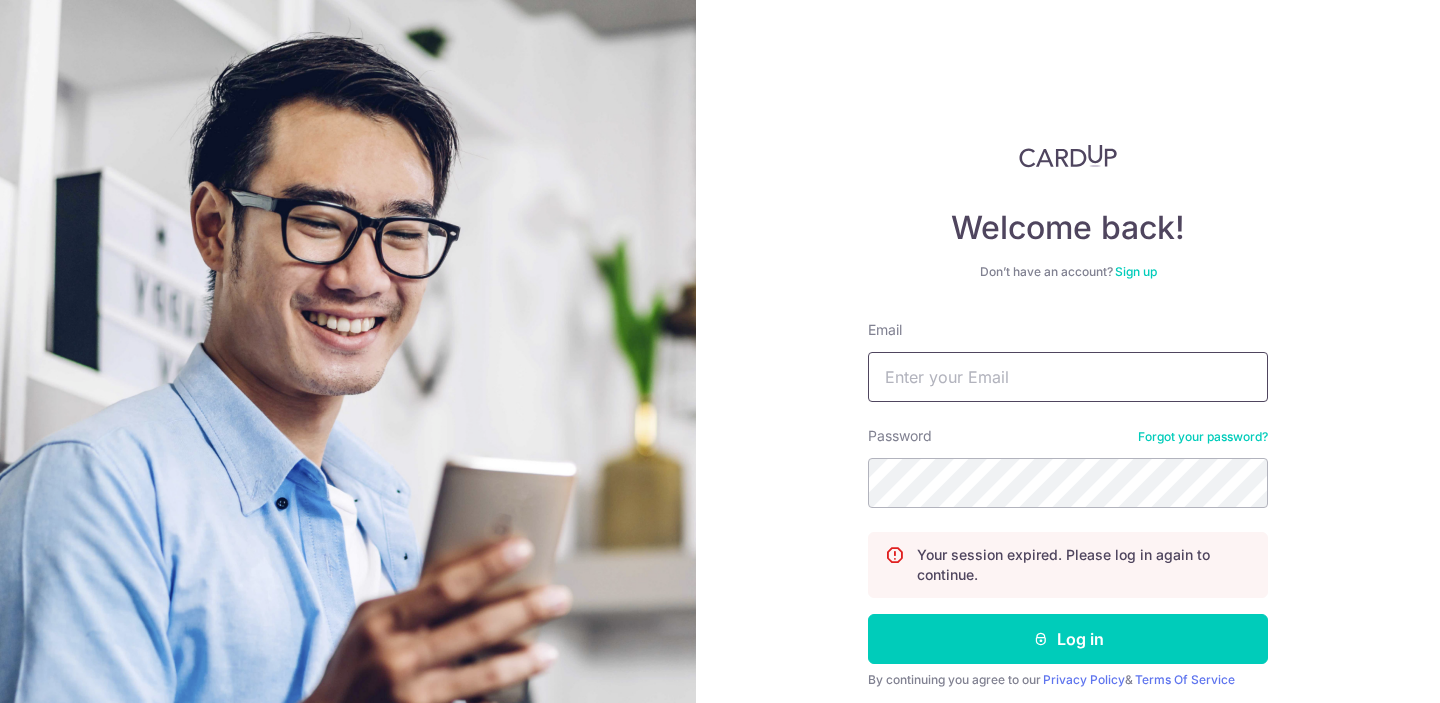 type on "mareecar@gmail.com" 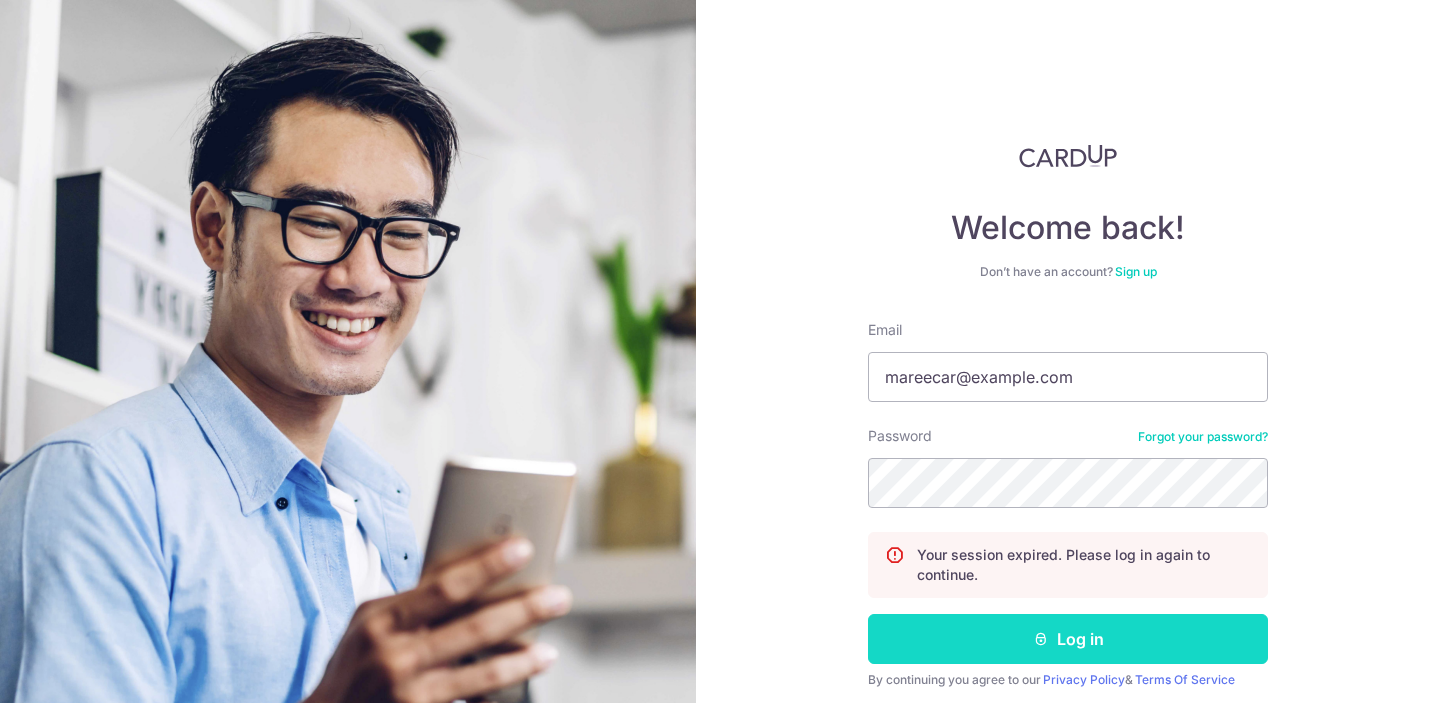 click on "Log in" at bounding box center (1068, 639) 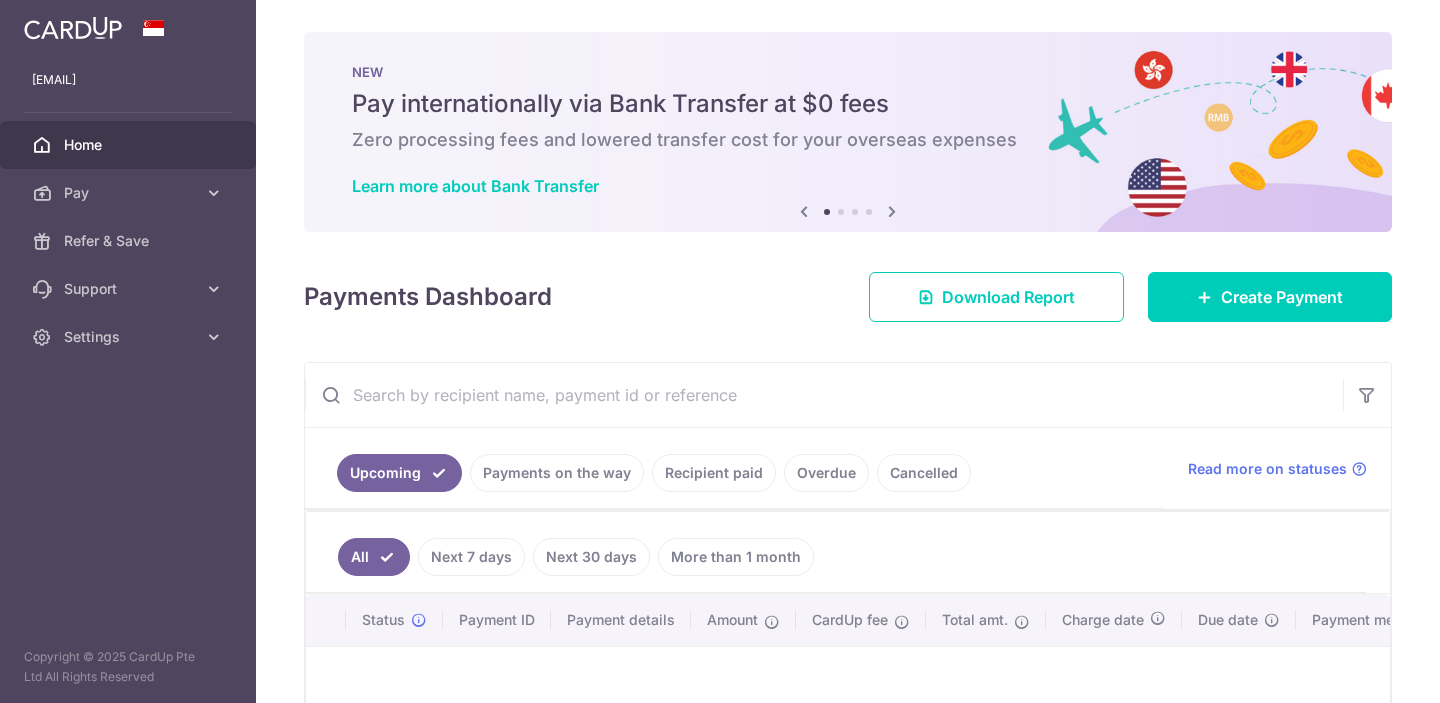 scroll, scrollTop: 0, scrollLeft: 0, axis: both 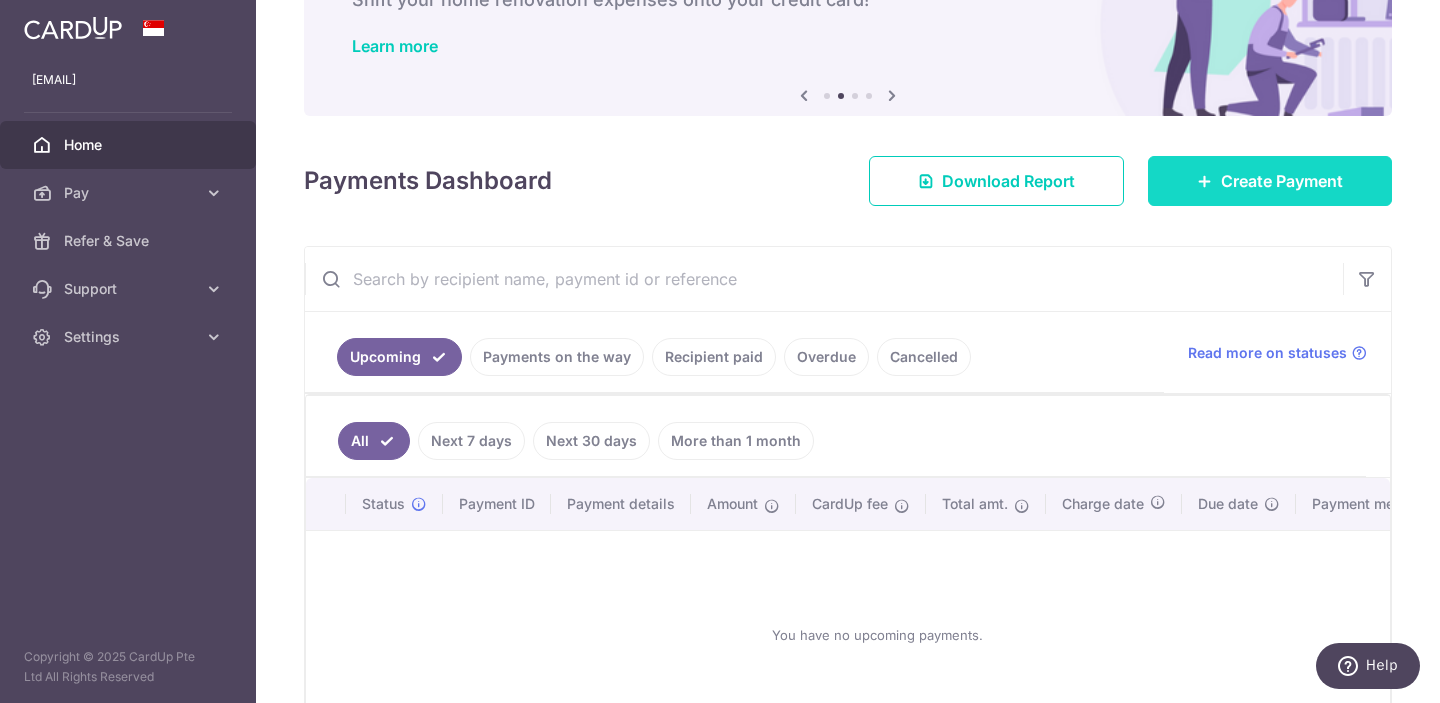 click on "Create Payment" at bounding box center (1282, 181) 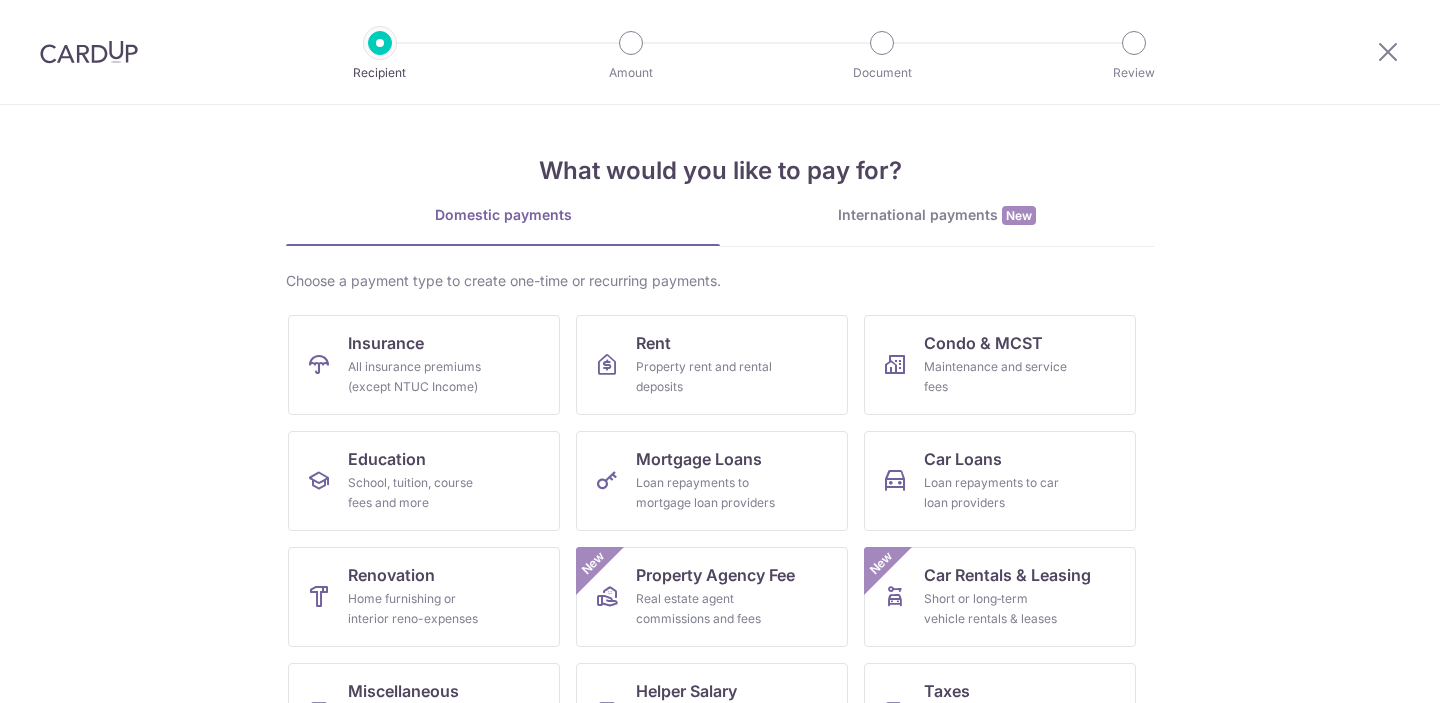 scroll, scrollTop: 0, scrollLeft: 0, axis: both 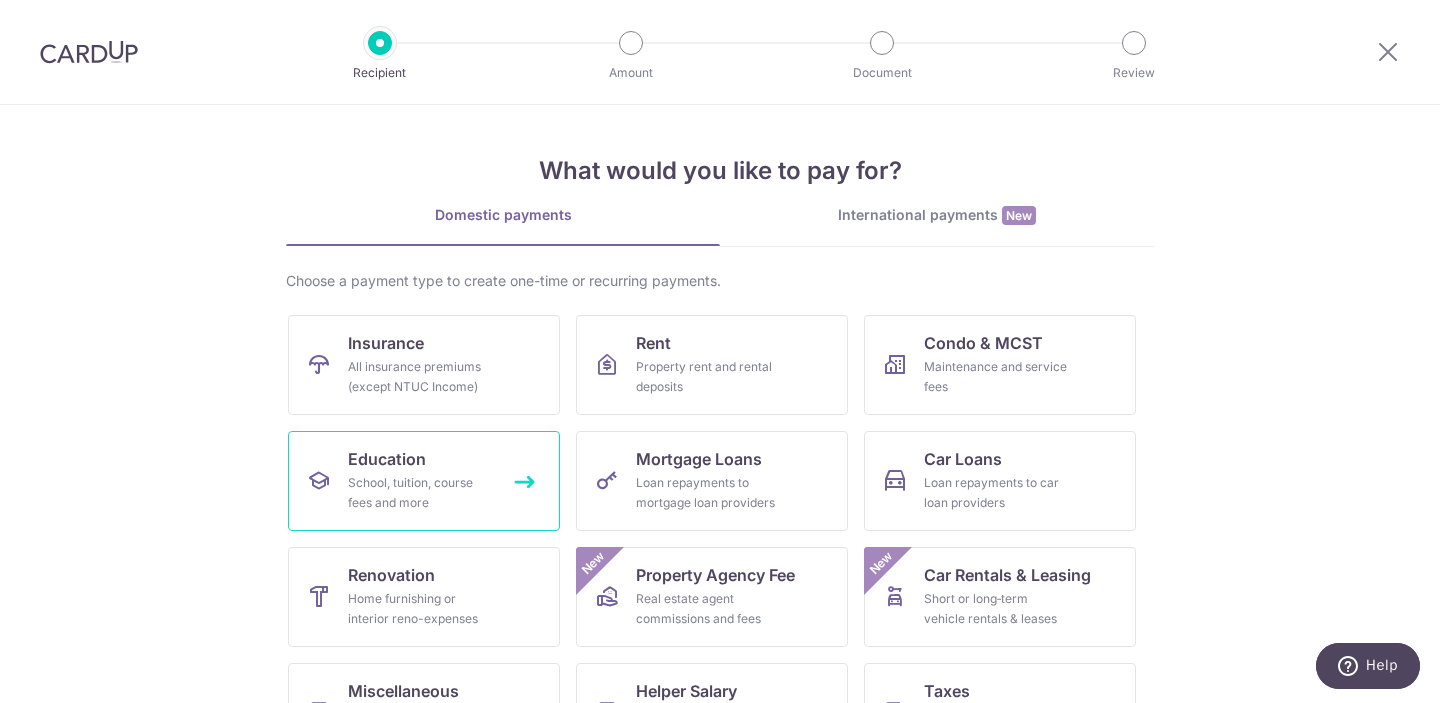 click on "Education" at bounding box center [387, 459] 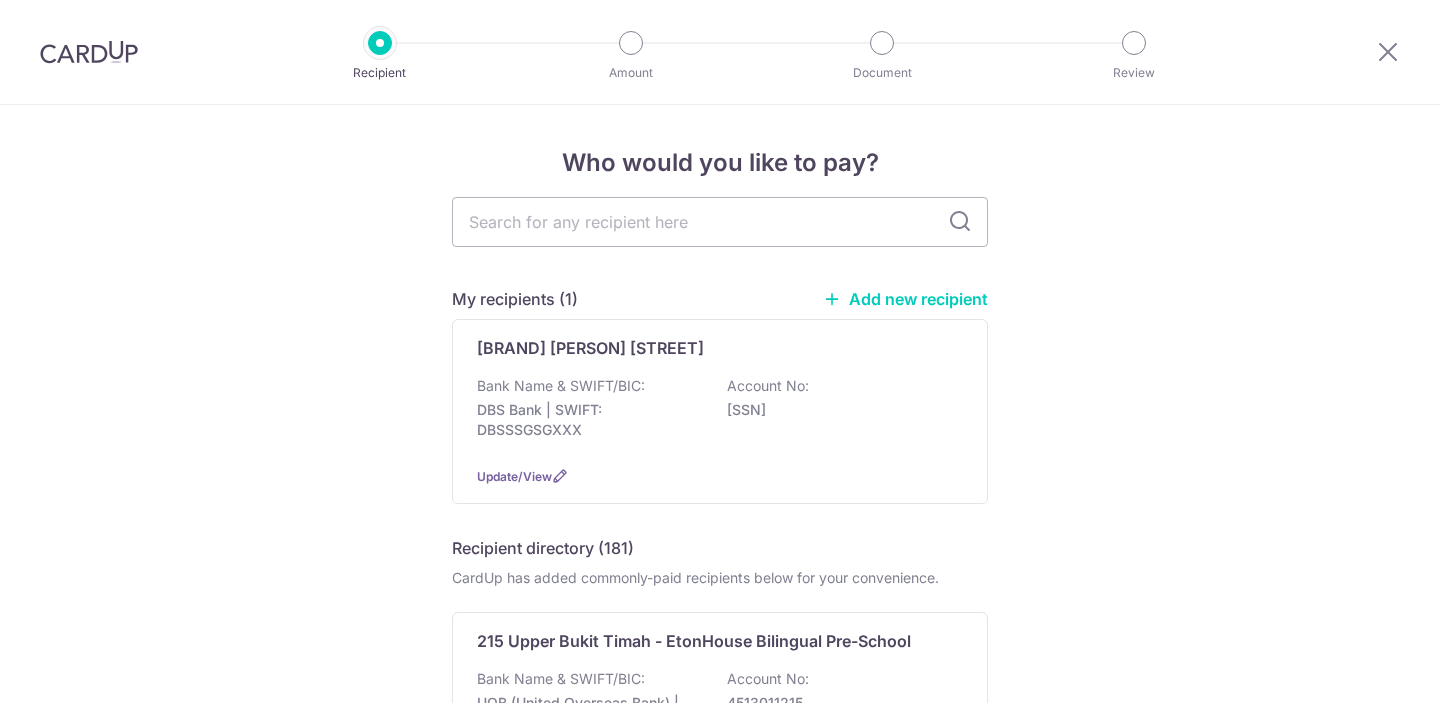 scroll, scrollTop: 0, scrollLeft: 0, axis: both 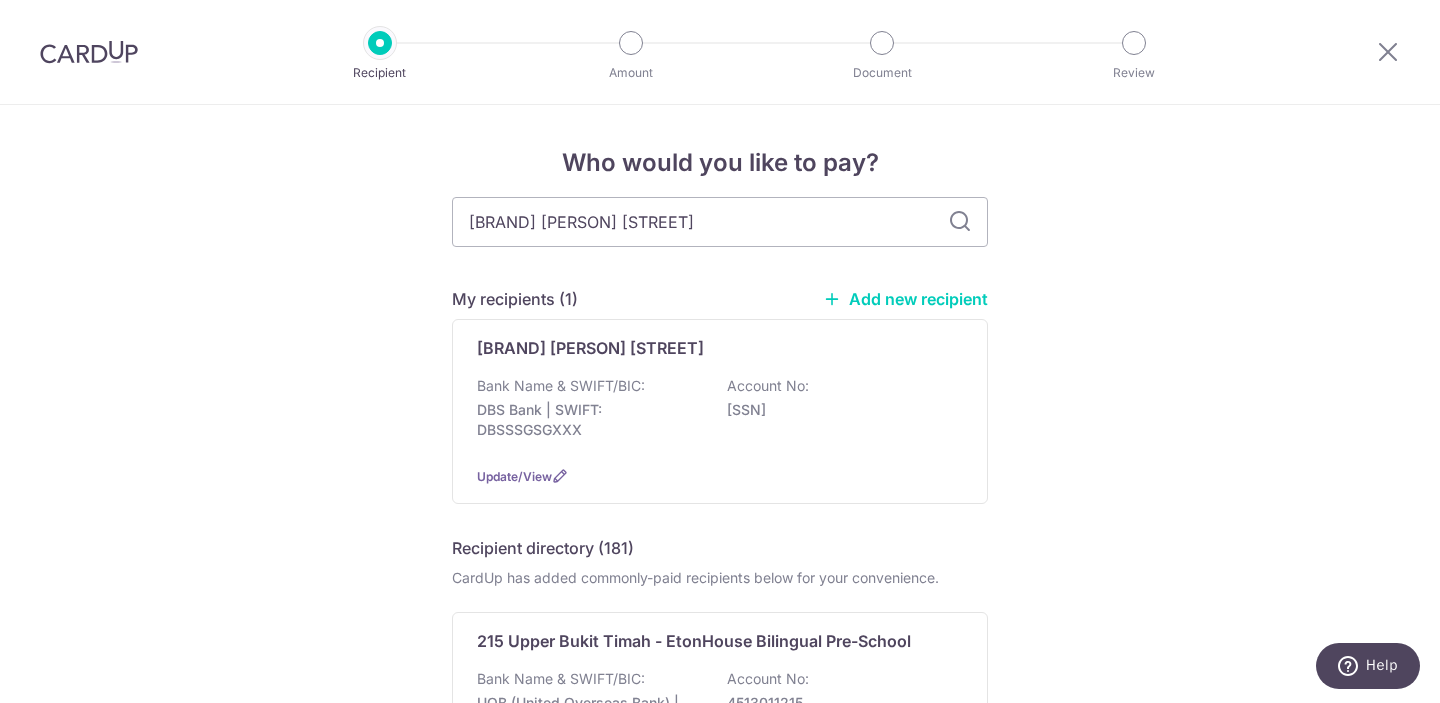 type on "[BRAND]" 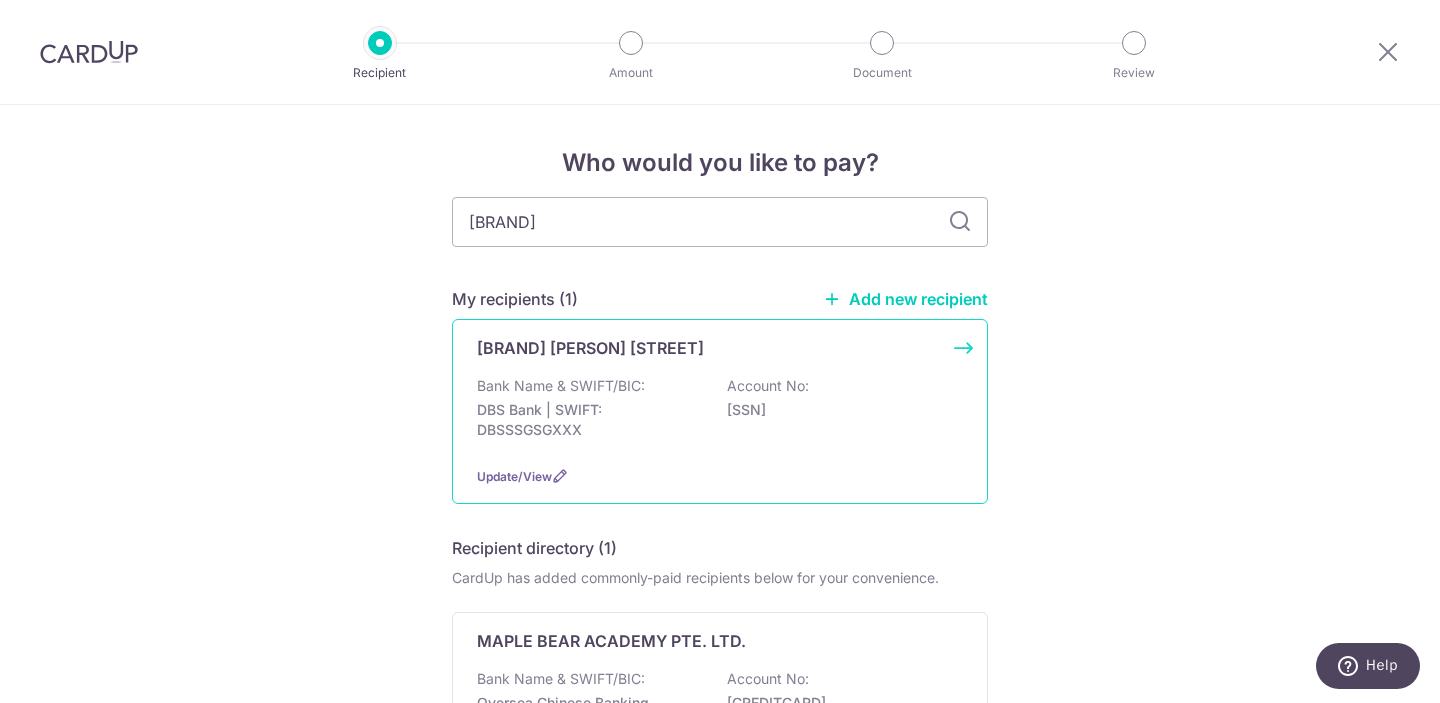 click on "DBS Bank | SWIFT: DBSSSGSGXXX" at bounding box center (589, 420) 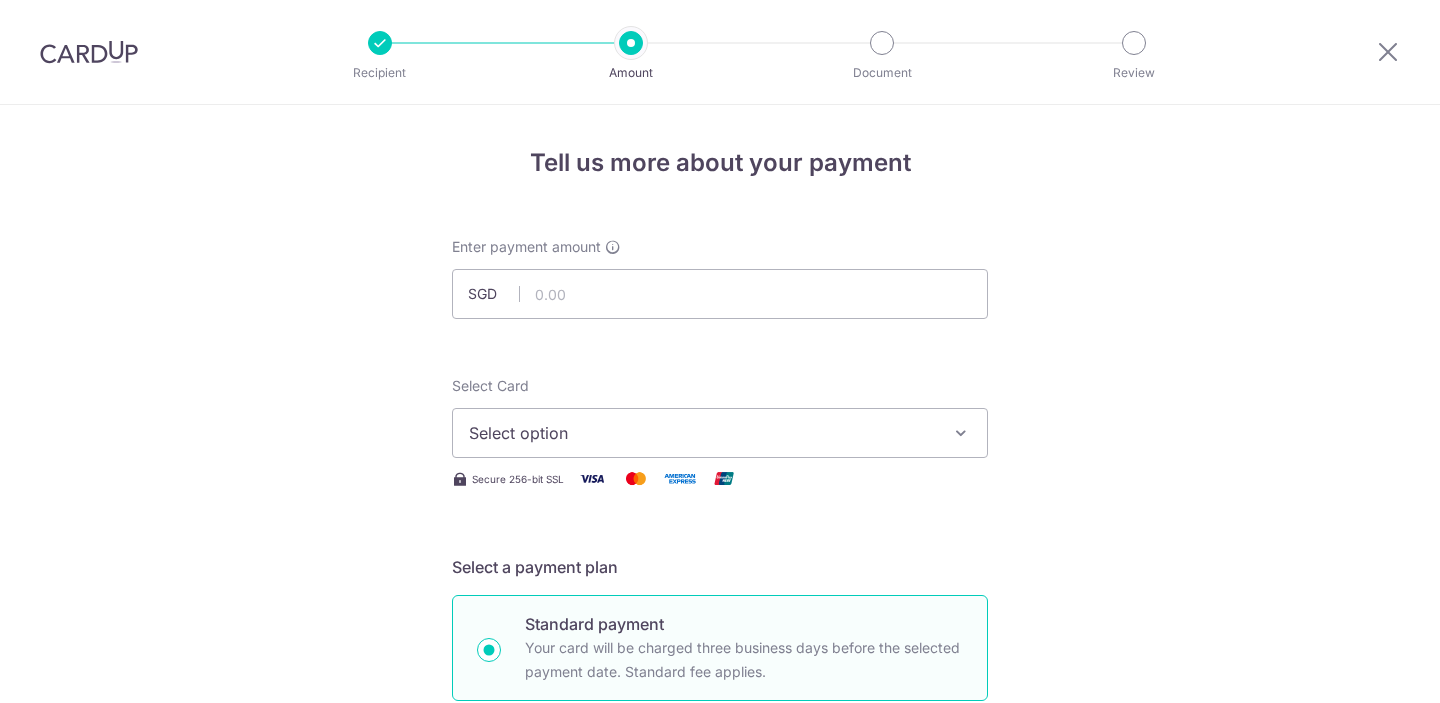 scroll, scrollTop: 0, scrollLeft: 0, axis: both 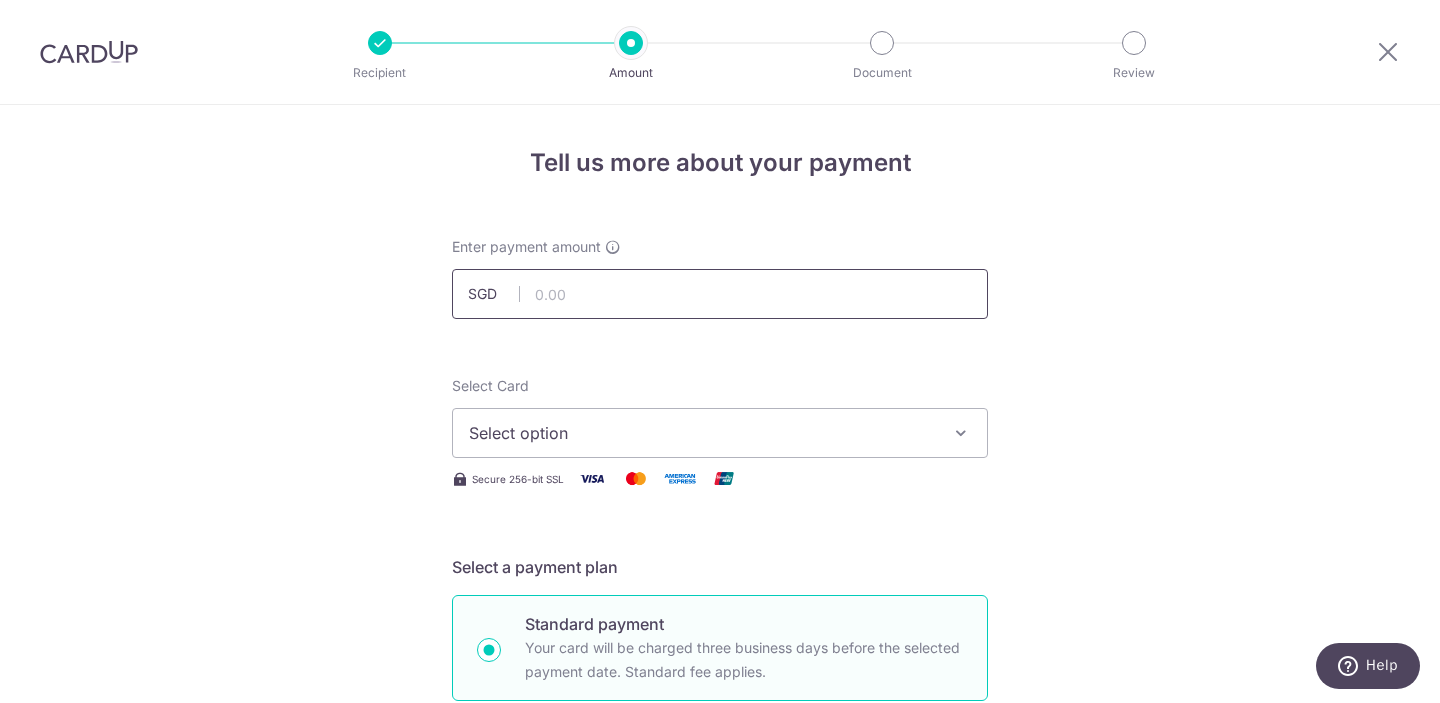 click at bounding box center (720, 294) 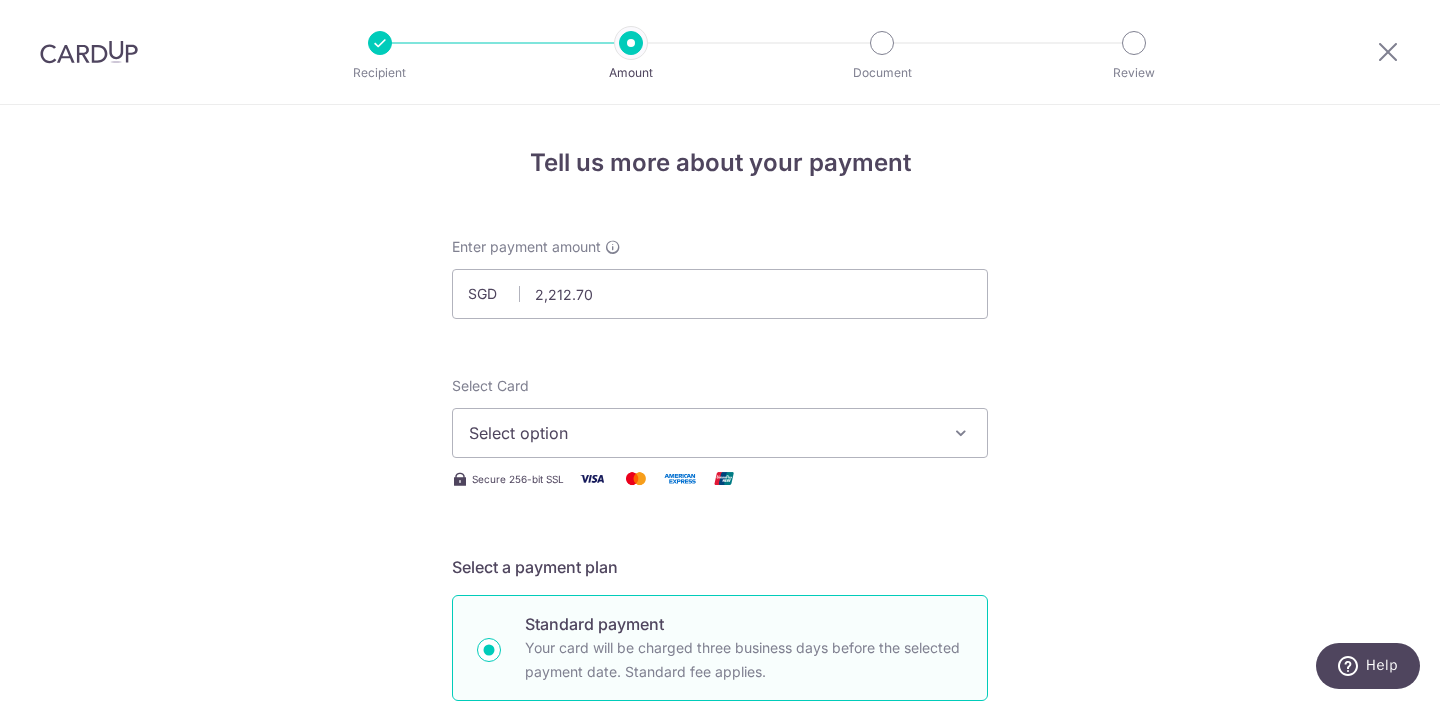 click on "Select option" at bounding box center (720, 433) 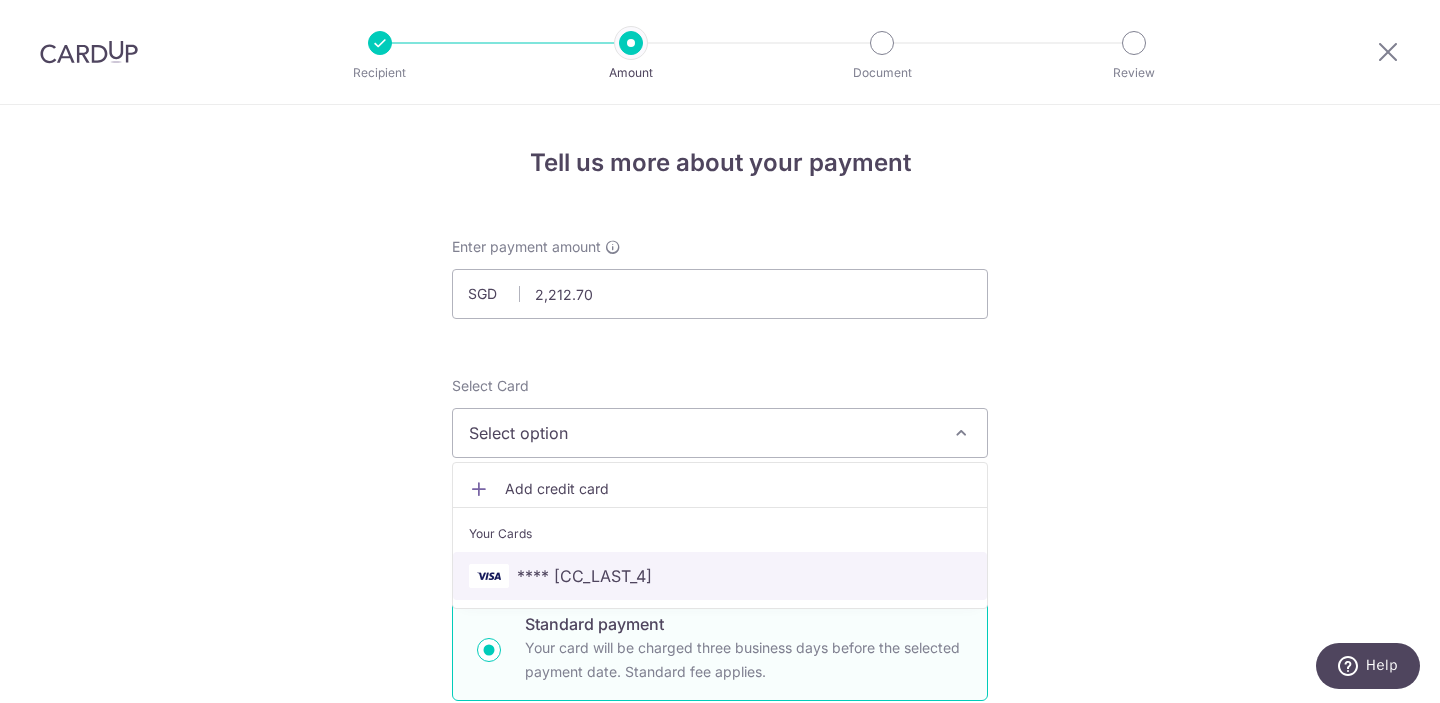 click on "**** 2789" at bounding box center (584, 576) 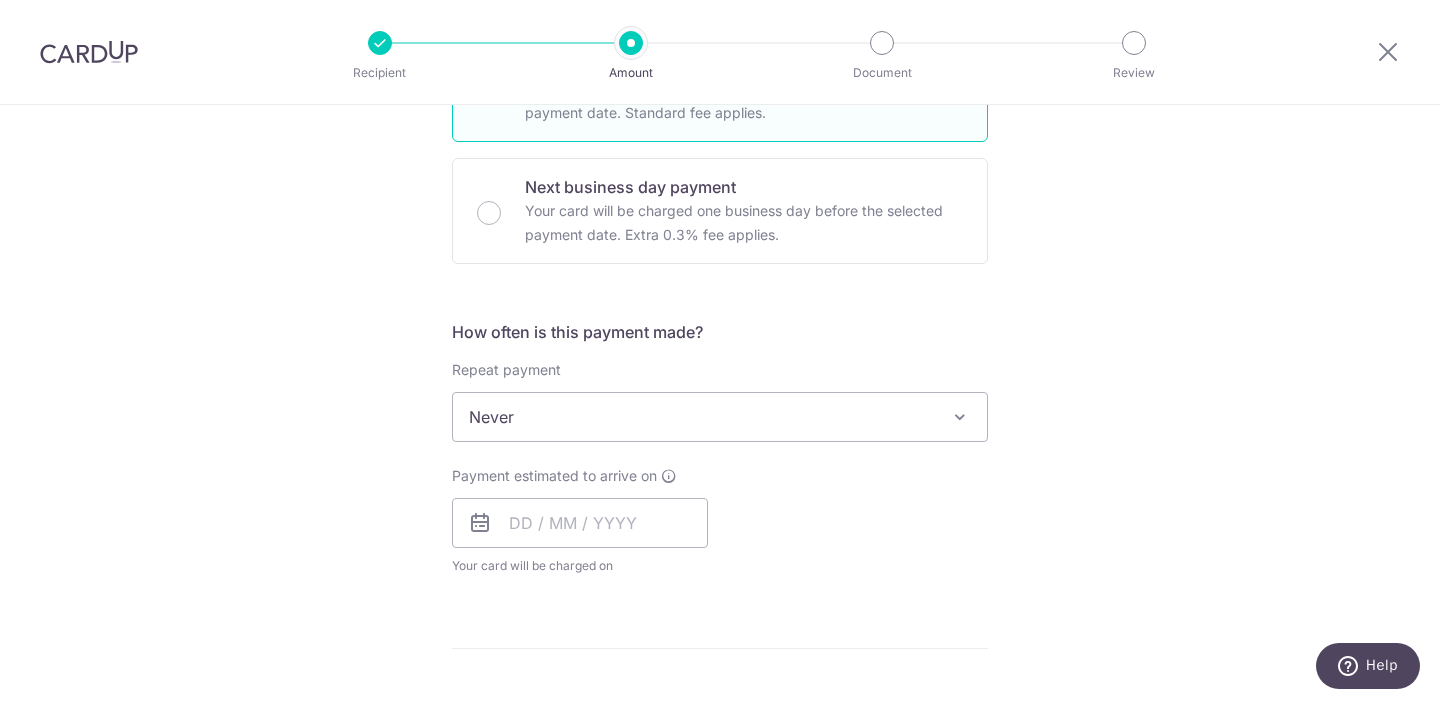scroll, scrollTop: 558, scrollLeft: 0, axis: vertical 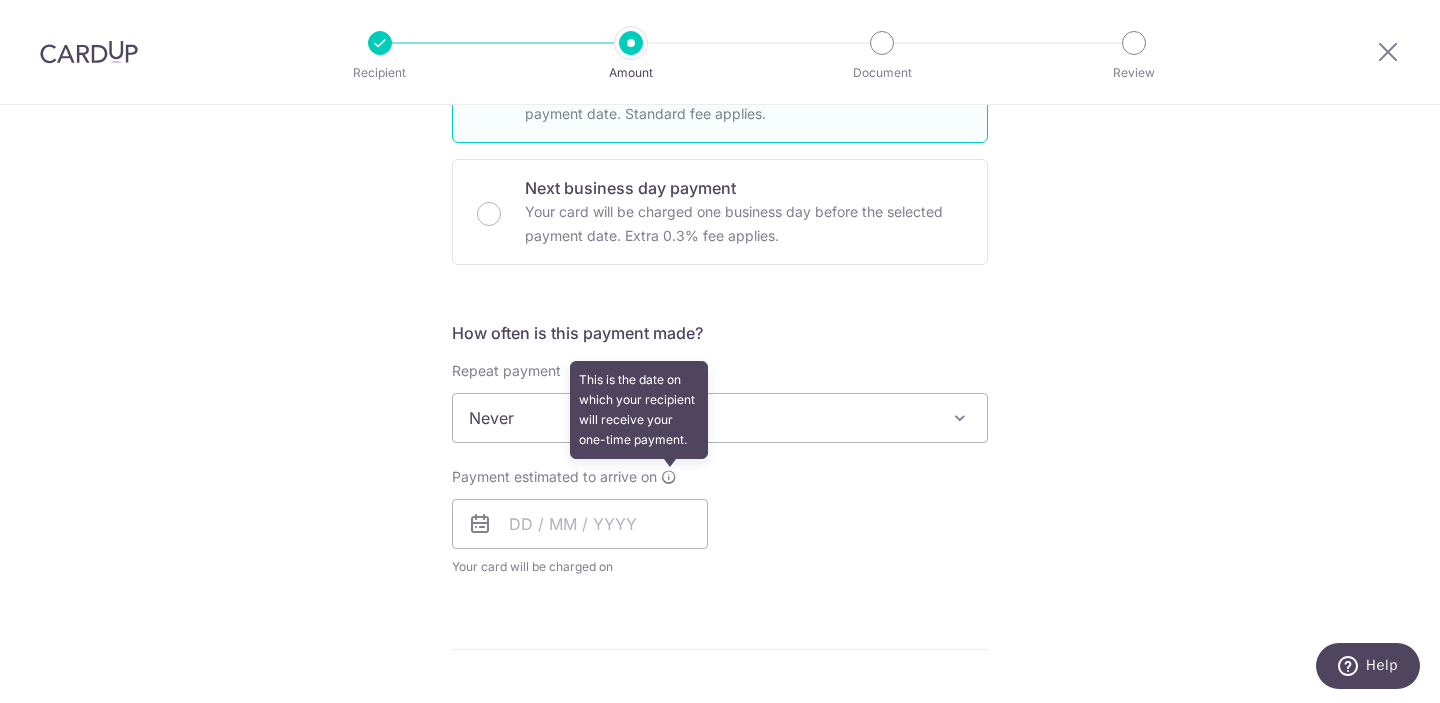 click at bounding box center [669, 477] 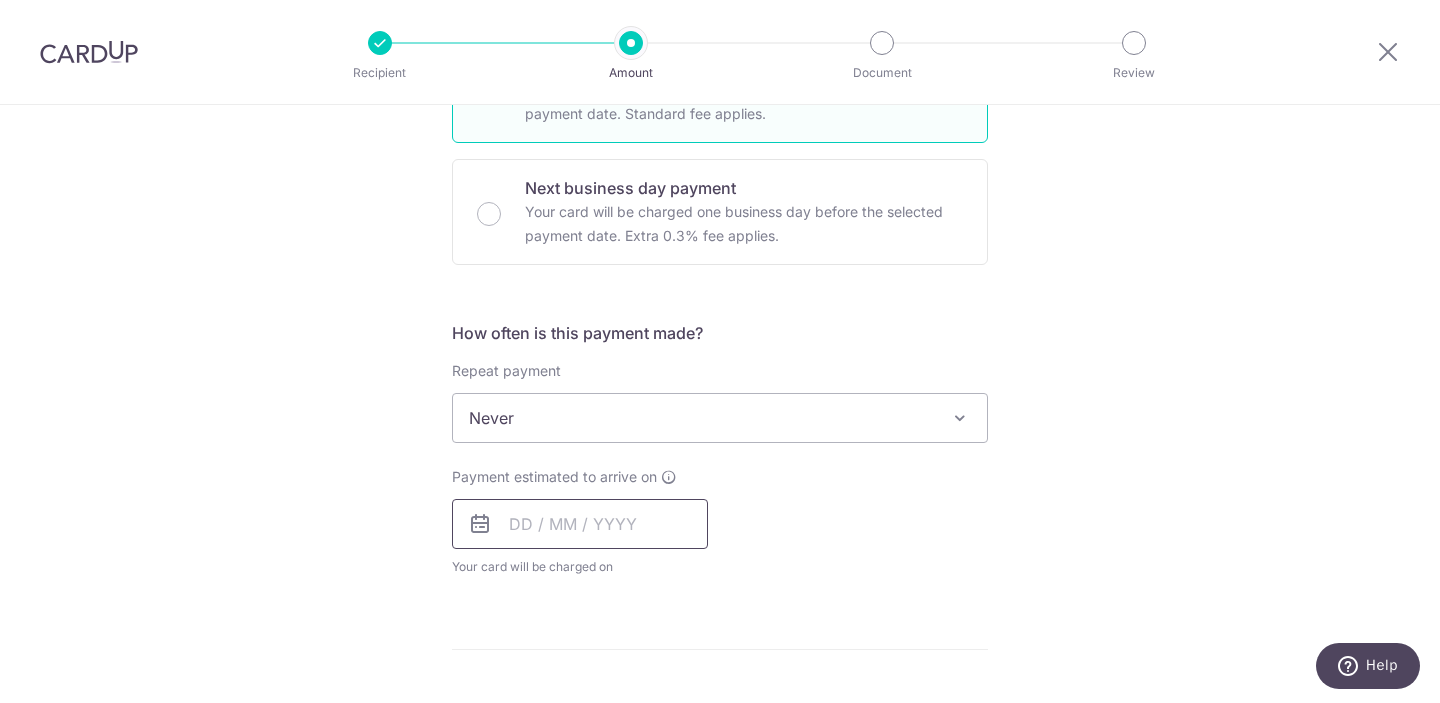 click at bounding box center [580, 524] 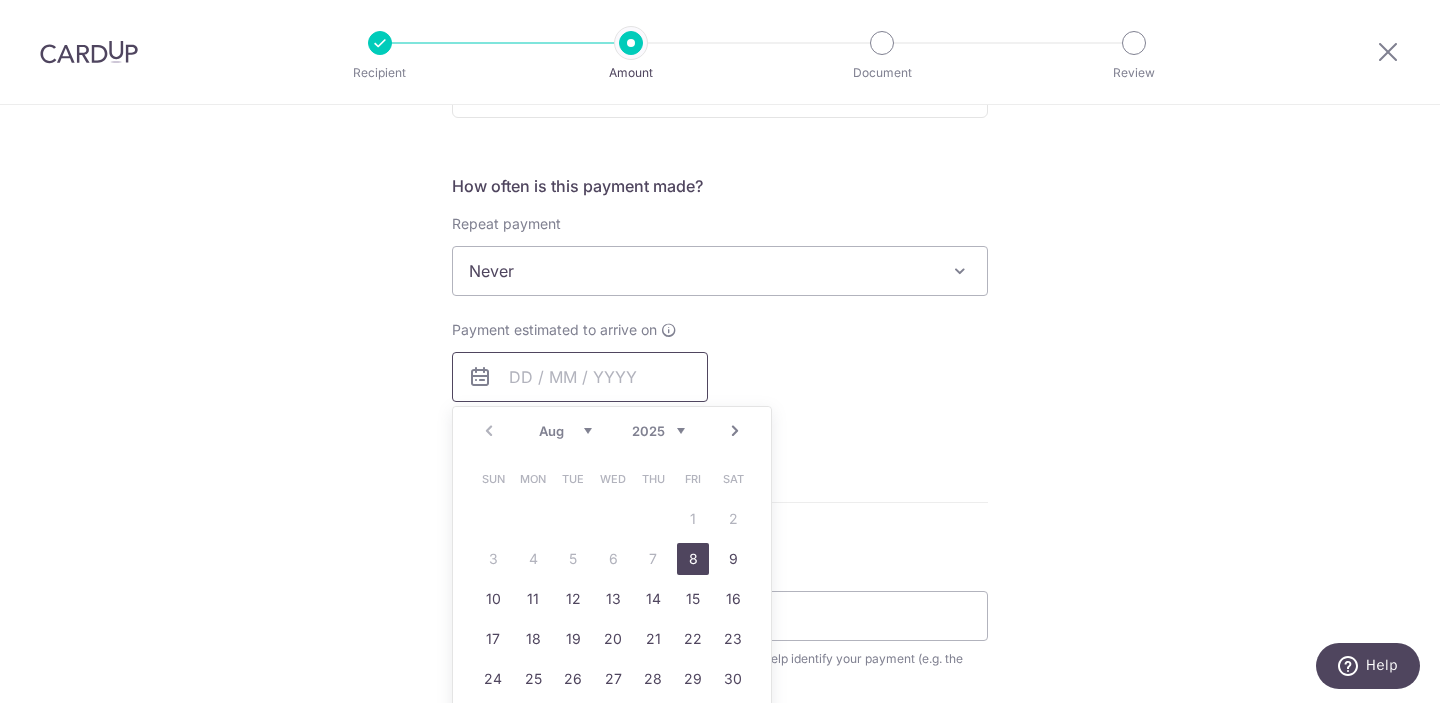 scroll, scrollTop: 715, scrollLeft: 0, axis: vertical 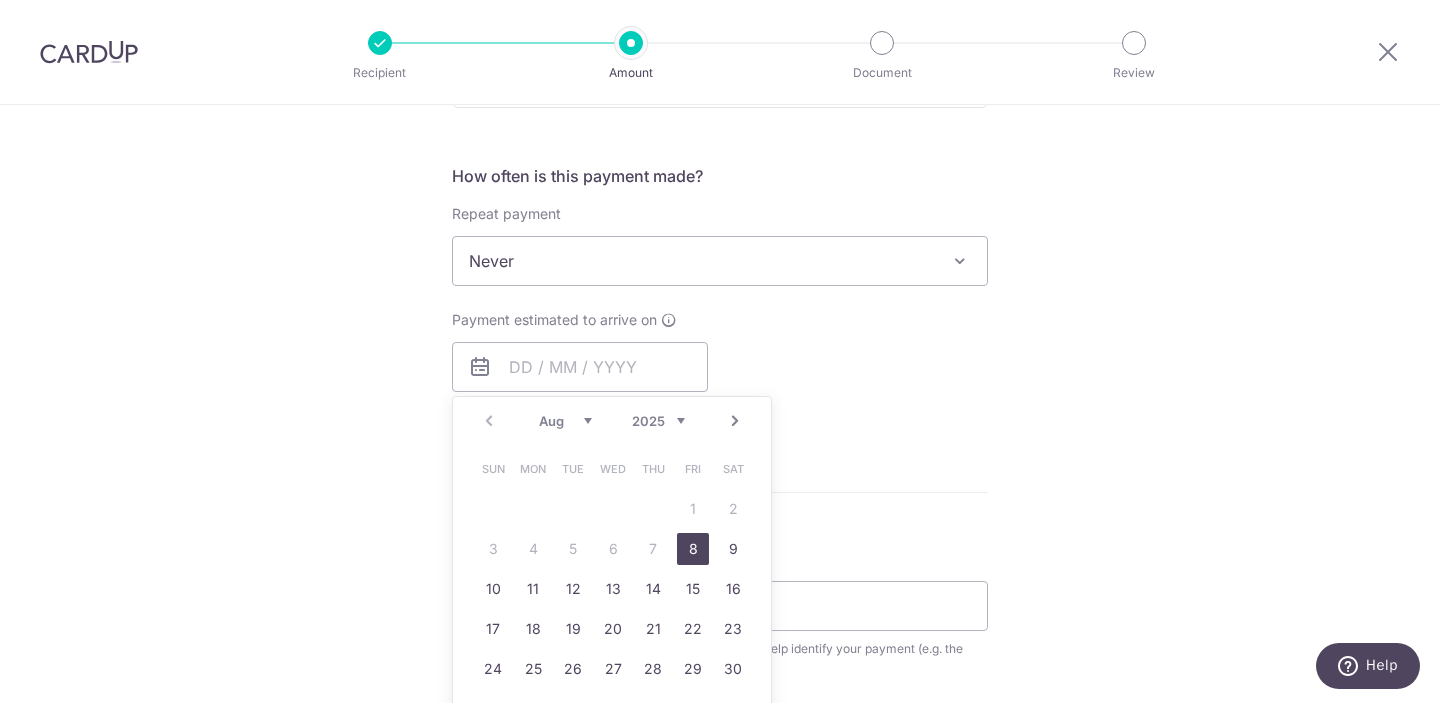 click on "8" at bounding box center [693, 549] 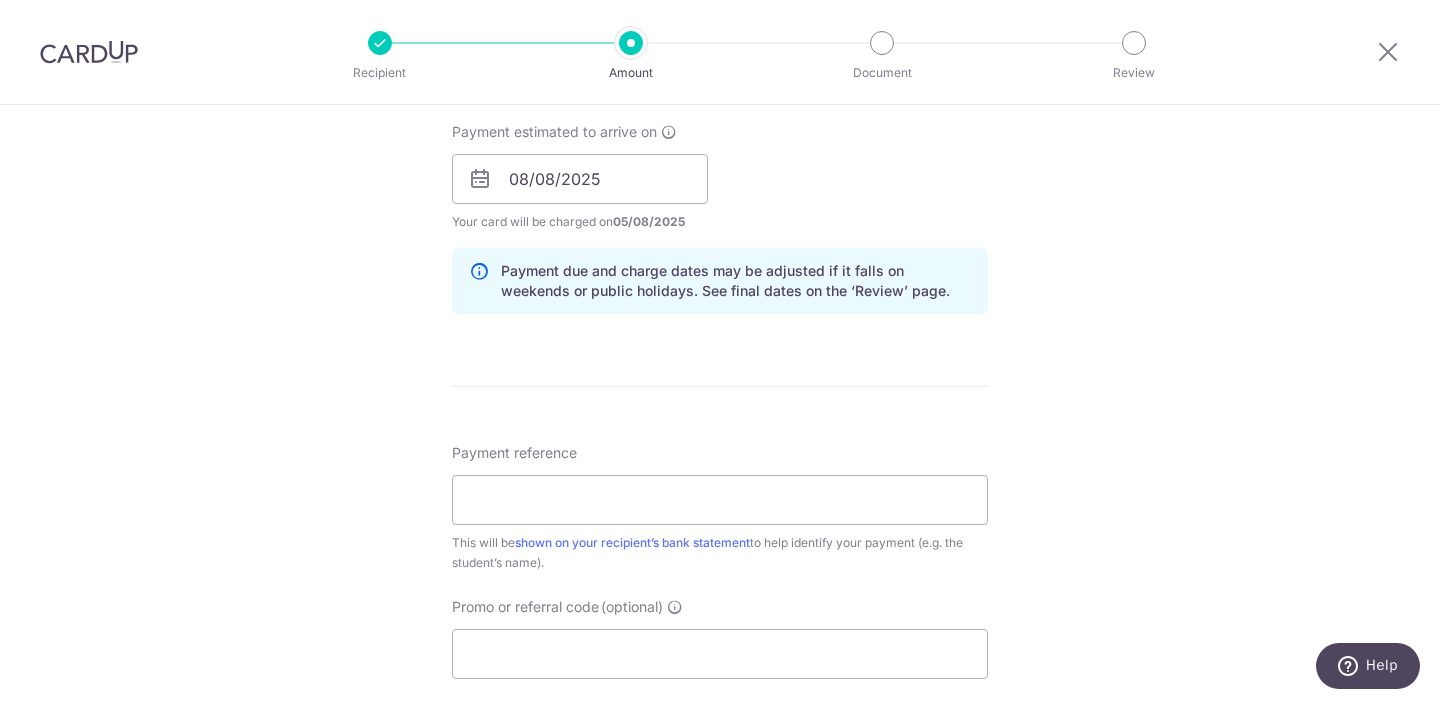 scroll, scrollTop: 991, scrollLeft: 0, axis: vertical 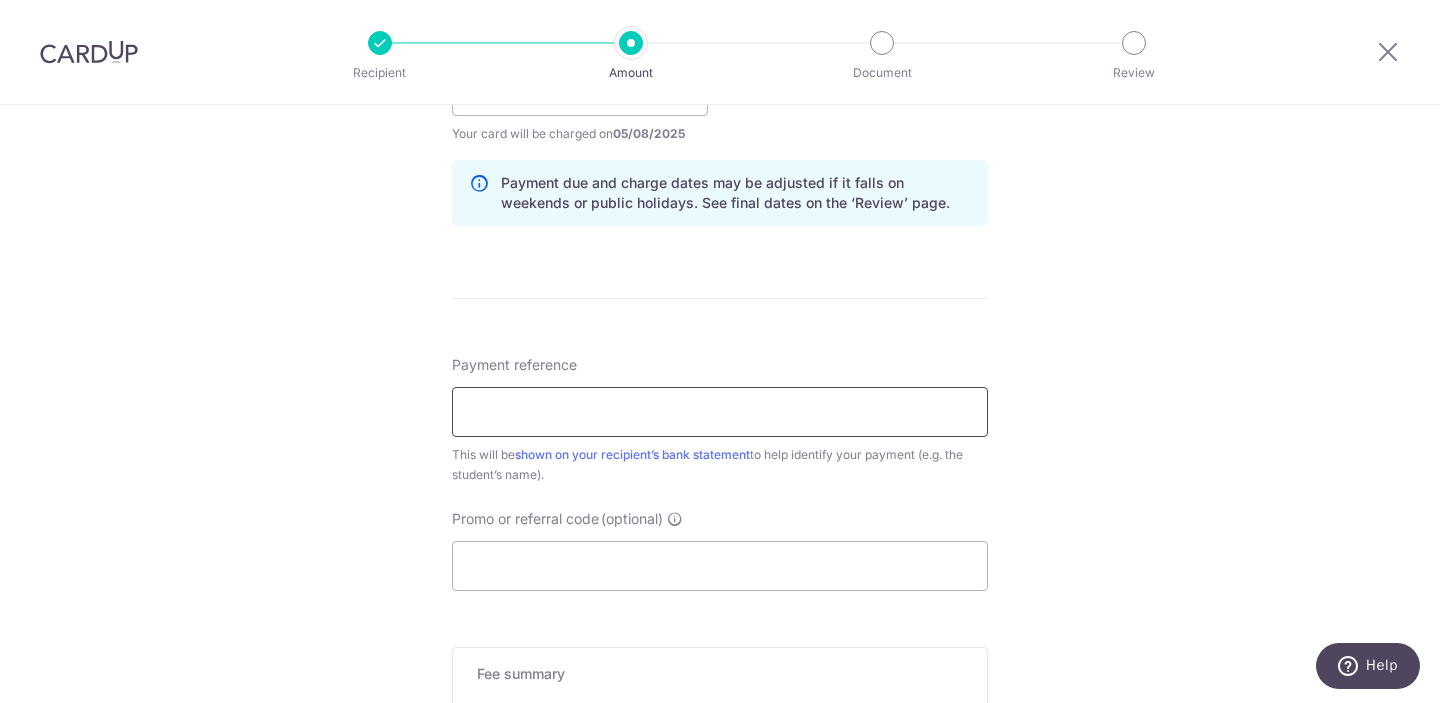 click on "Payment reference" at bounding box center (720, 412) 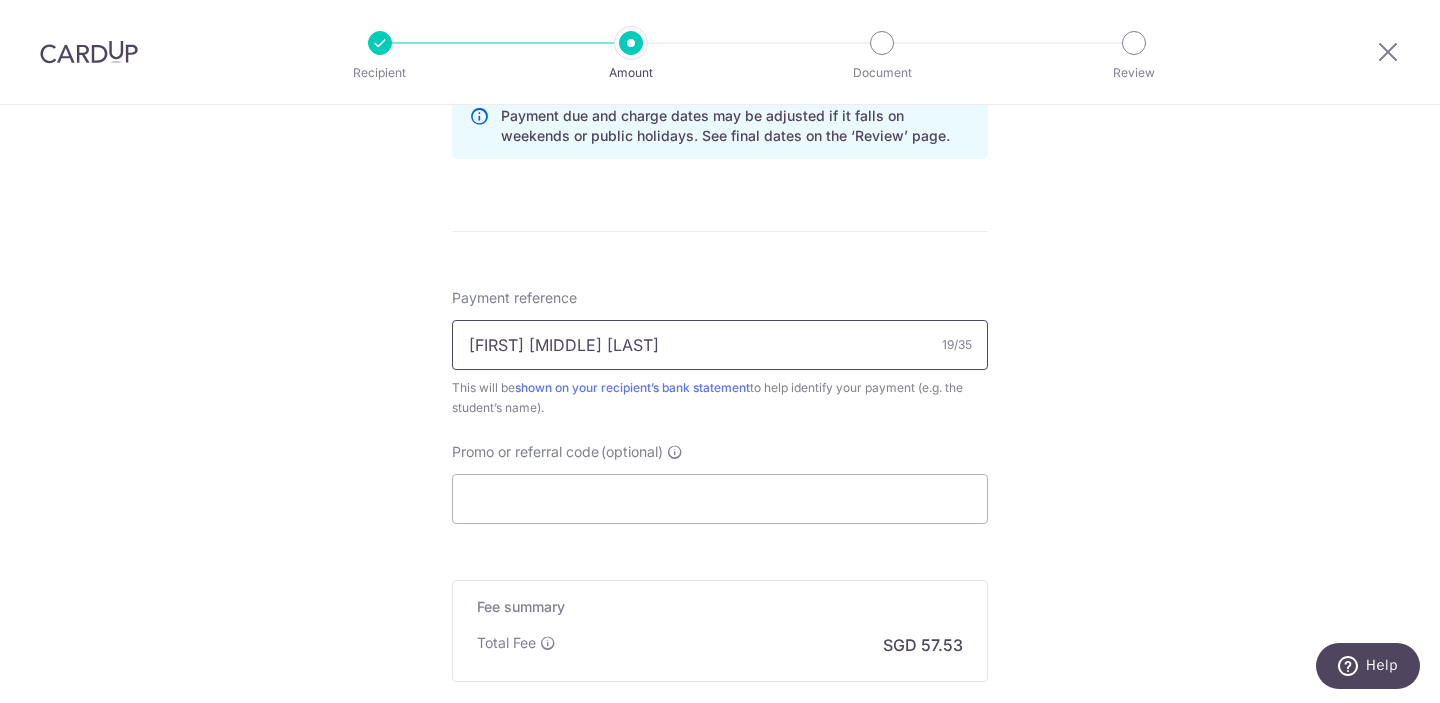 scroll, scrollTop: 1066, scrollLeft: 0, axis: vertical 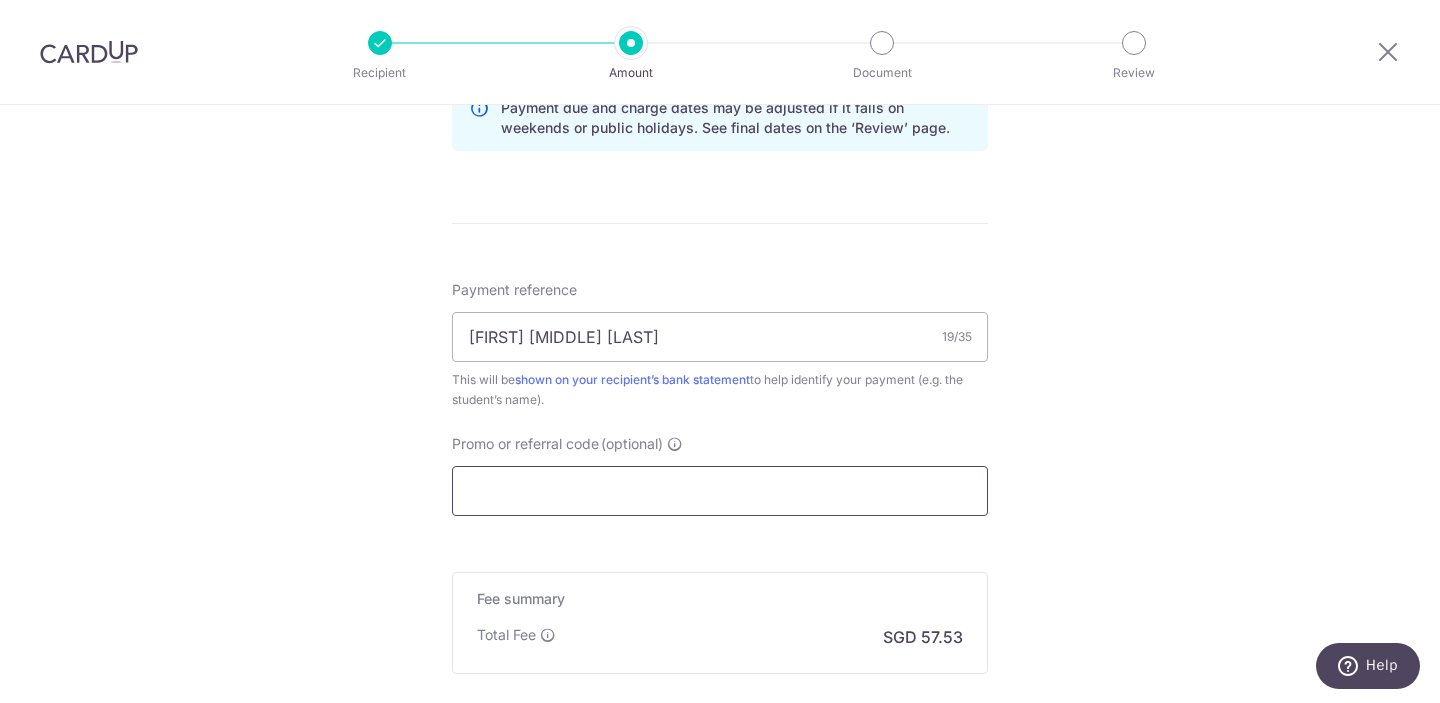 click on "Promo or referral code
(optional)" at bounding box center (720, 491) 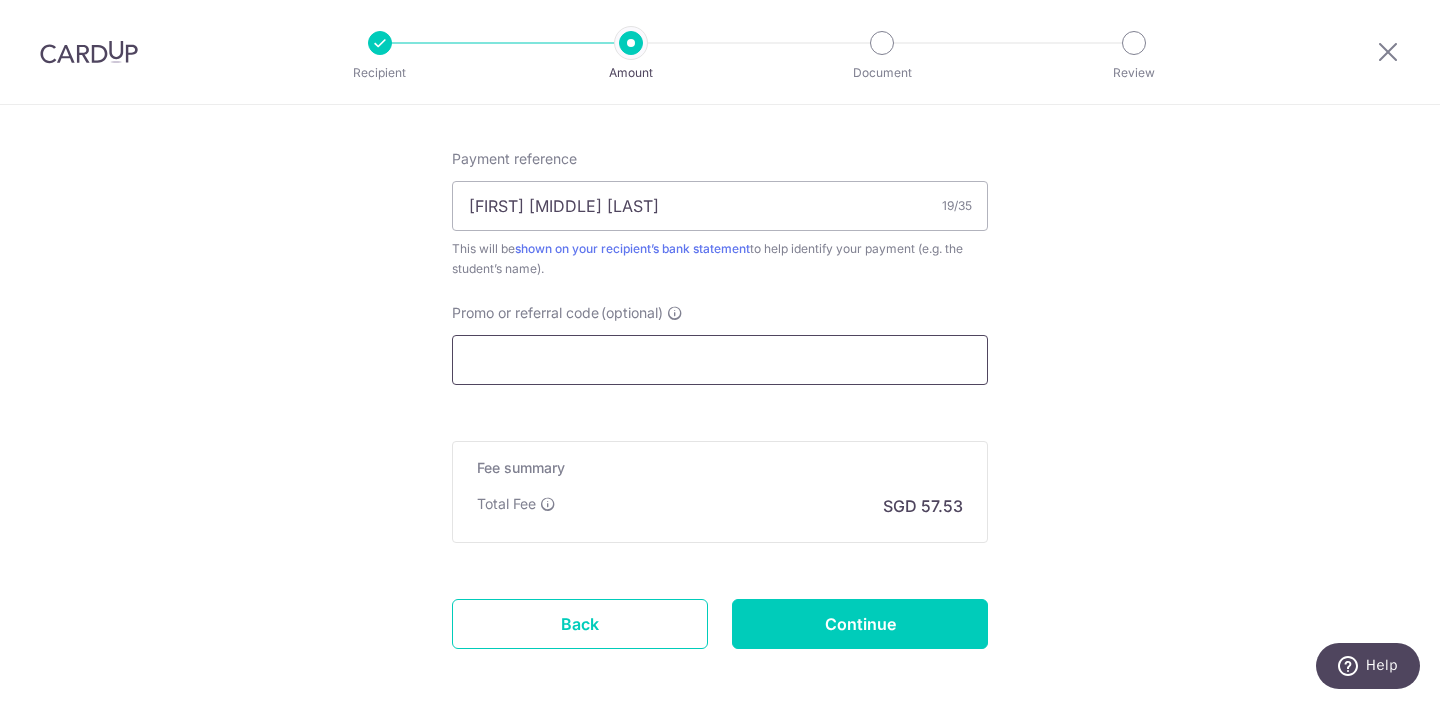 scroll, scrollTop: 1222, scrollLeft: 0, axis: vertical 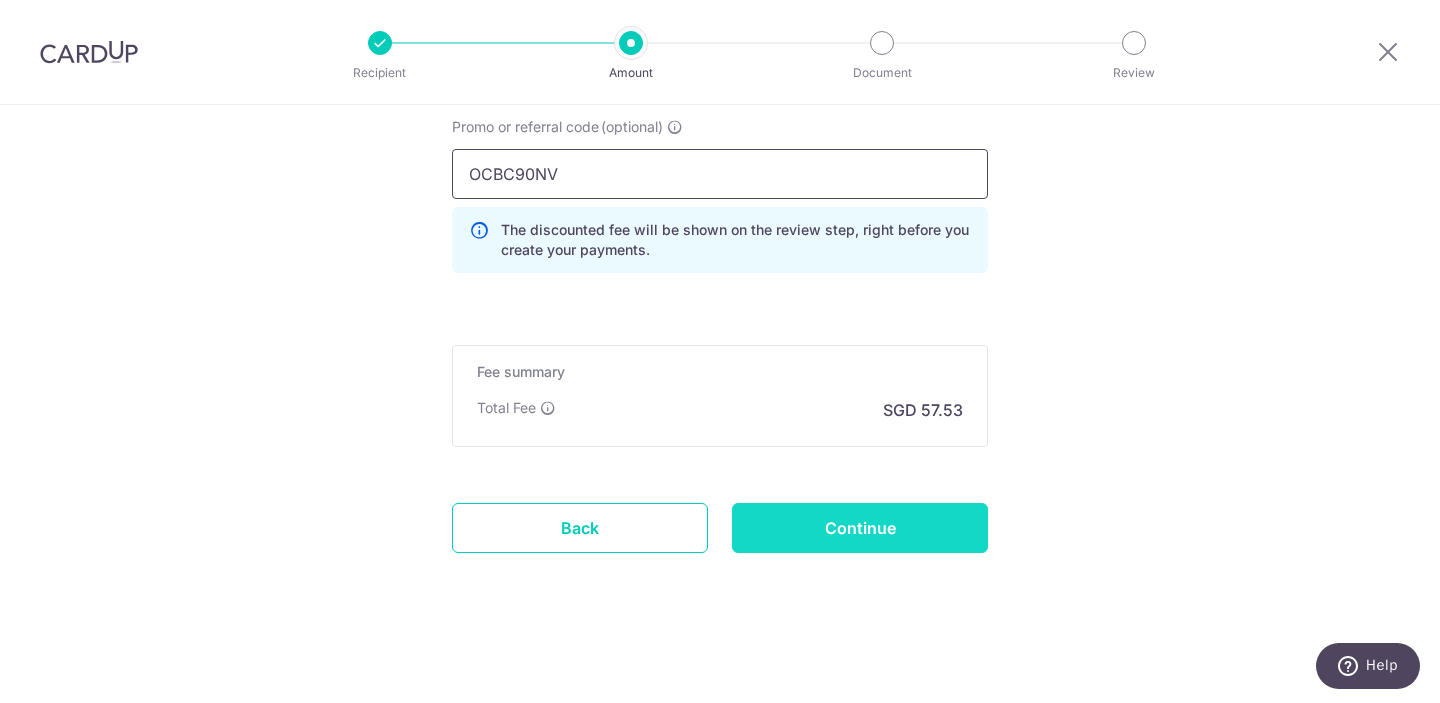 type on "OCBC90NV" 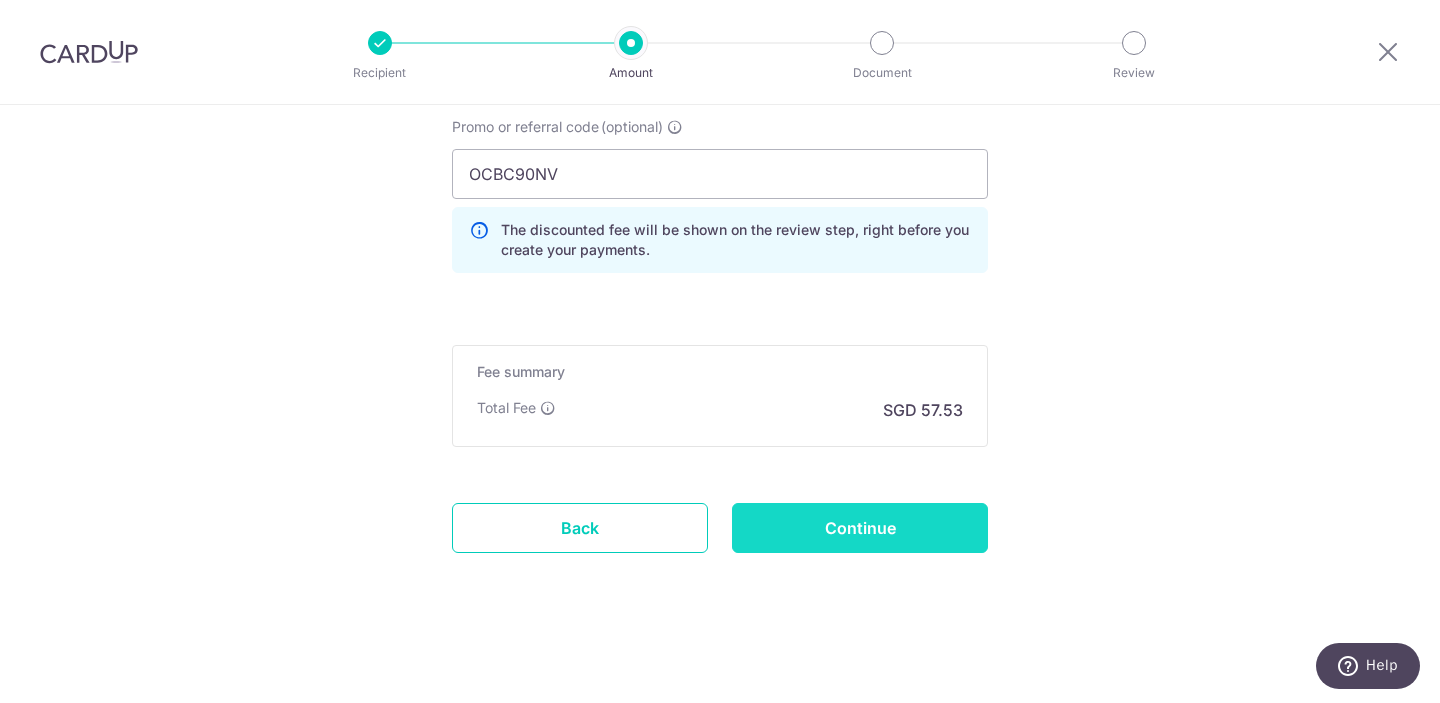 click on "Continue" at bounding box center [860, 528] 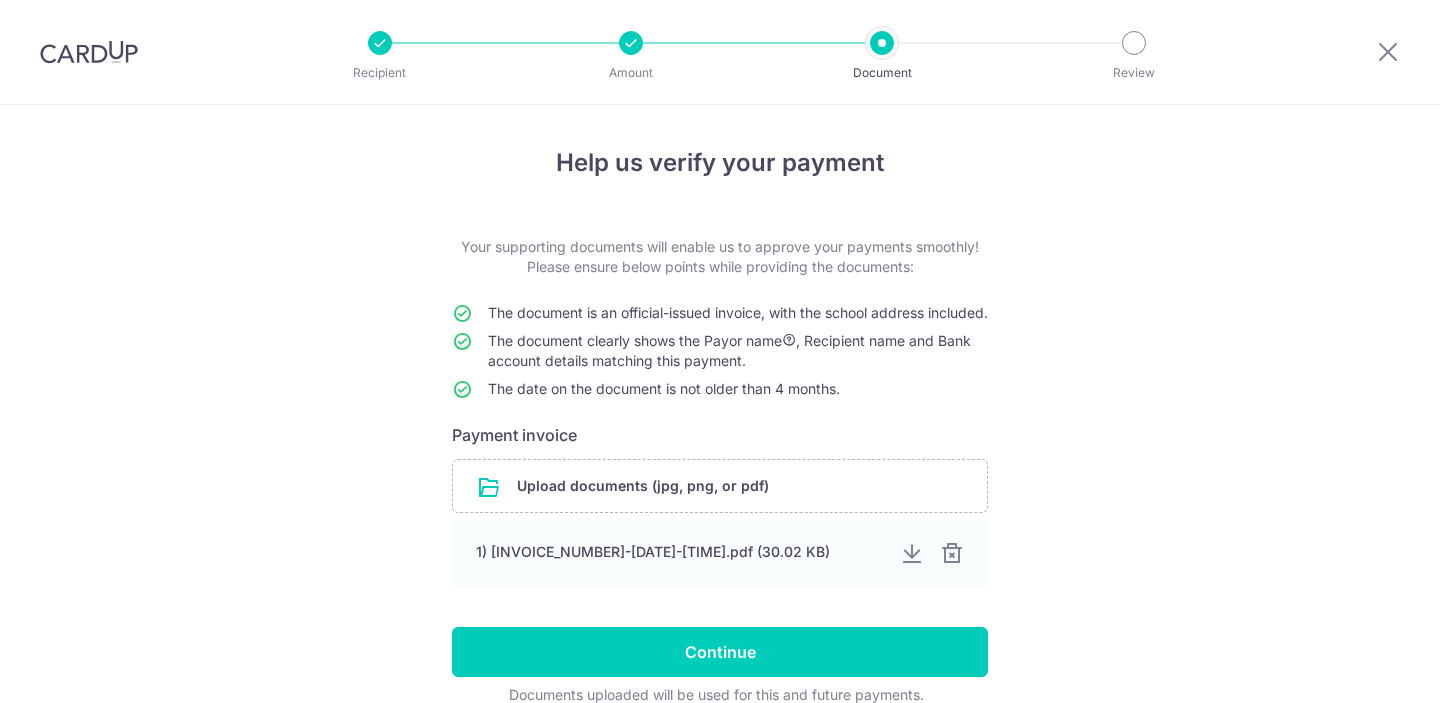 scroll, scrollTop: 0, scrollLeft: 0, axis: both 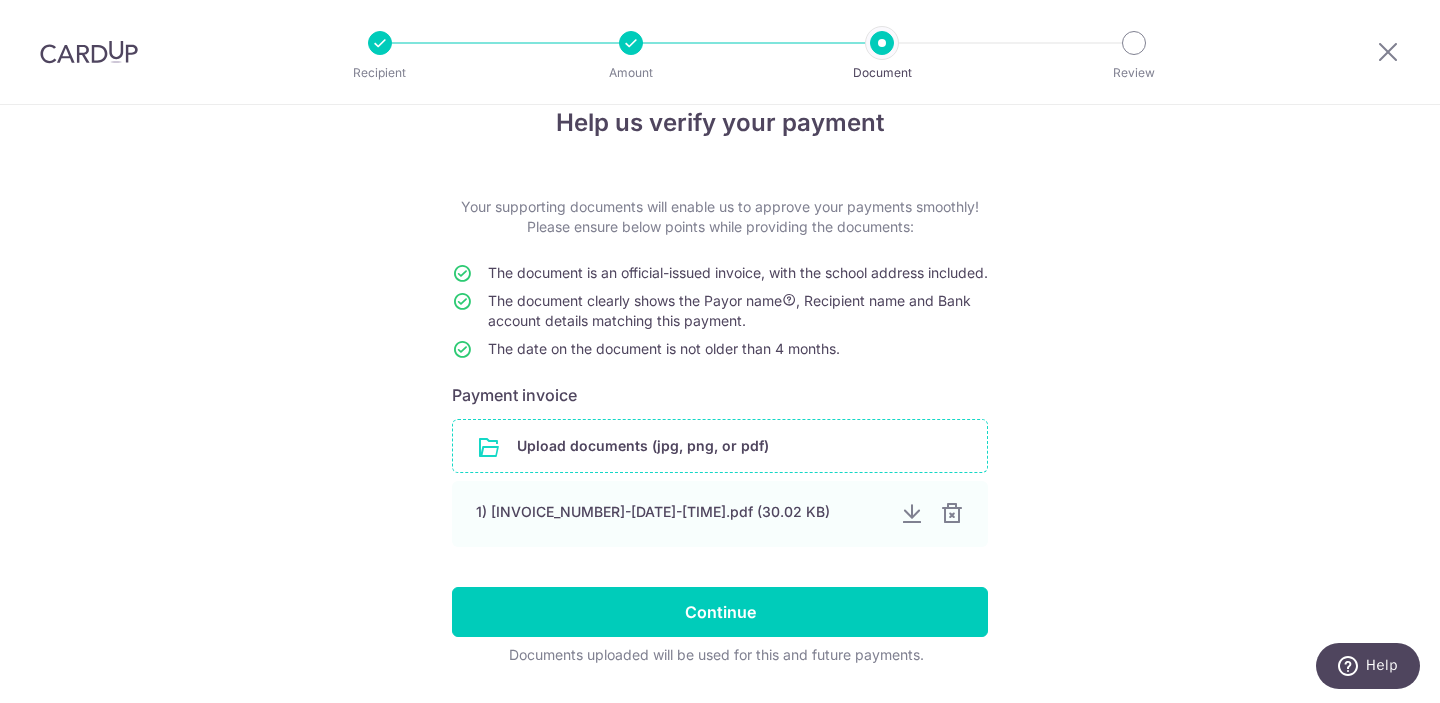 click at bounding box center (720, 446) 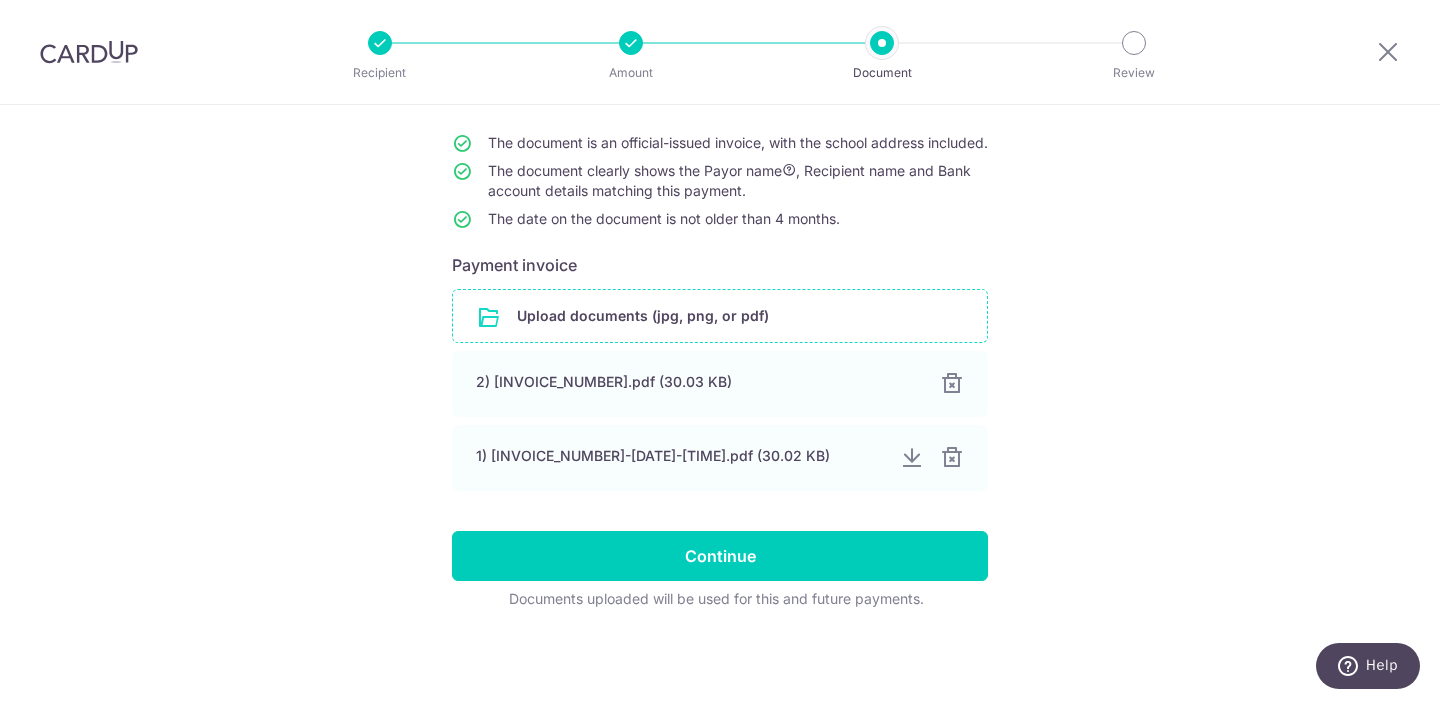 scroll, scrollTop: 193, scrollLeft: 0, axis: vertical 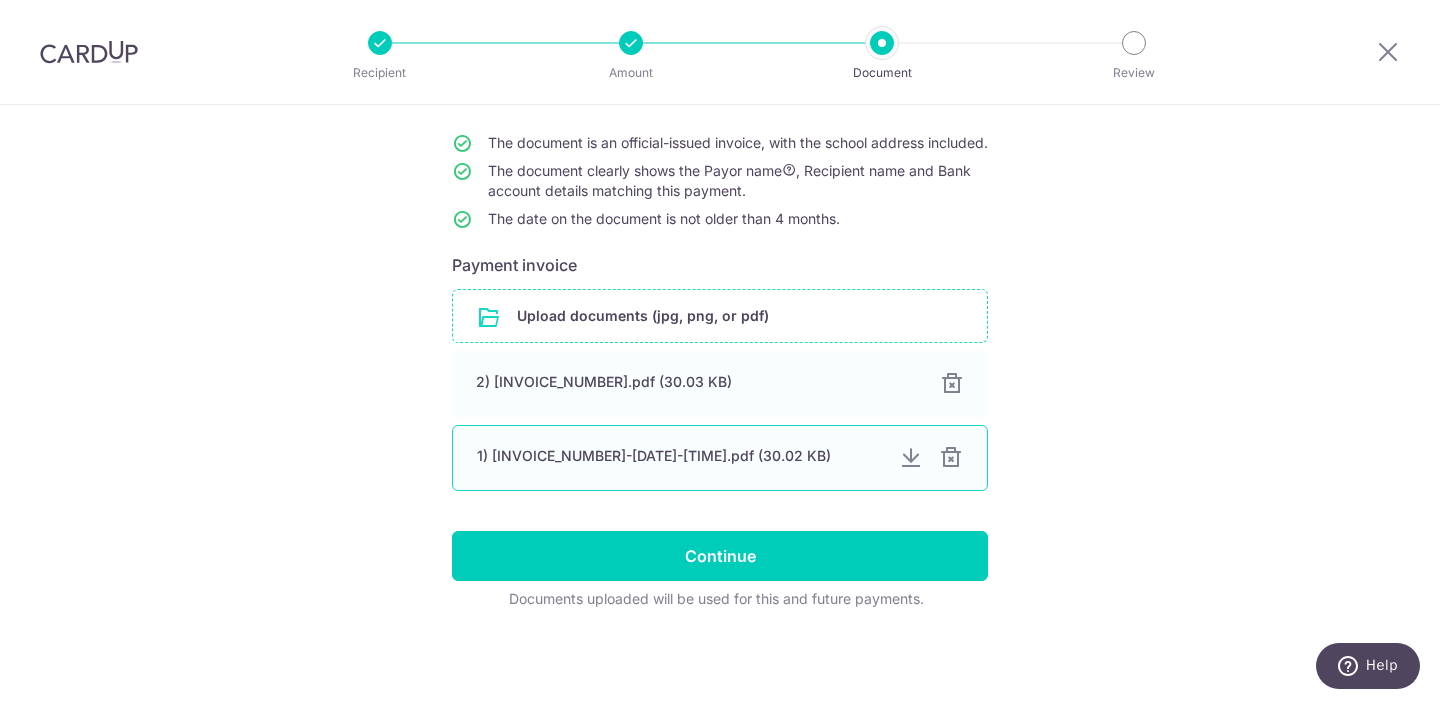 click at bounding box center [951, 458] 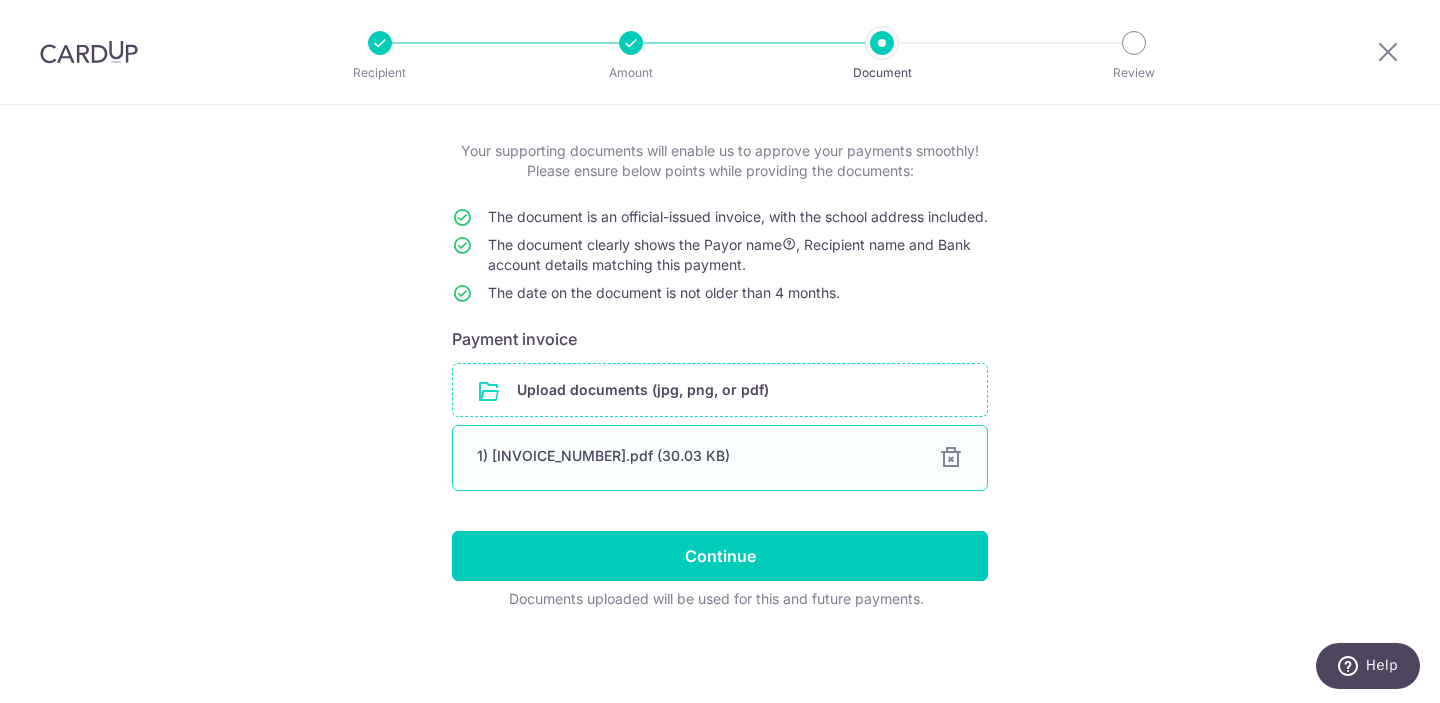 click on "1) 504366_Invoice-5328133.pdf (30.03 KB) 100%" at bounding box center (720, 458) 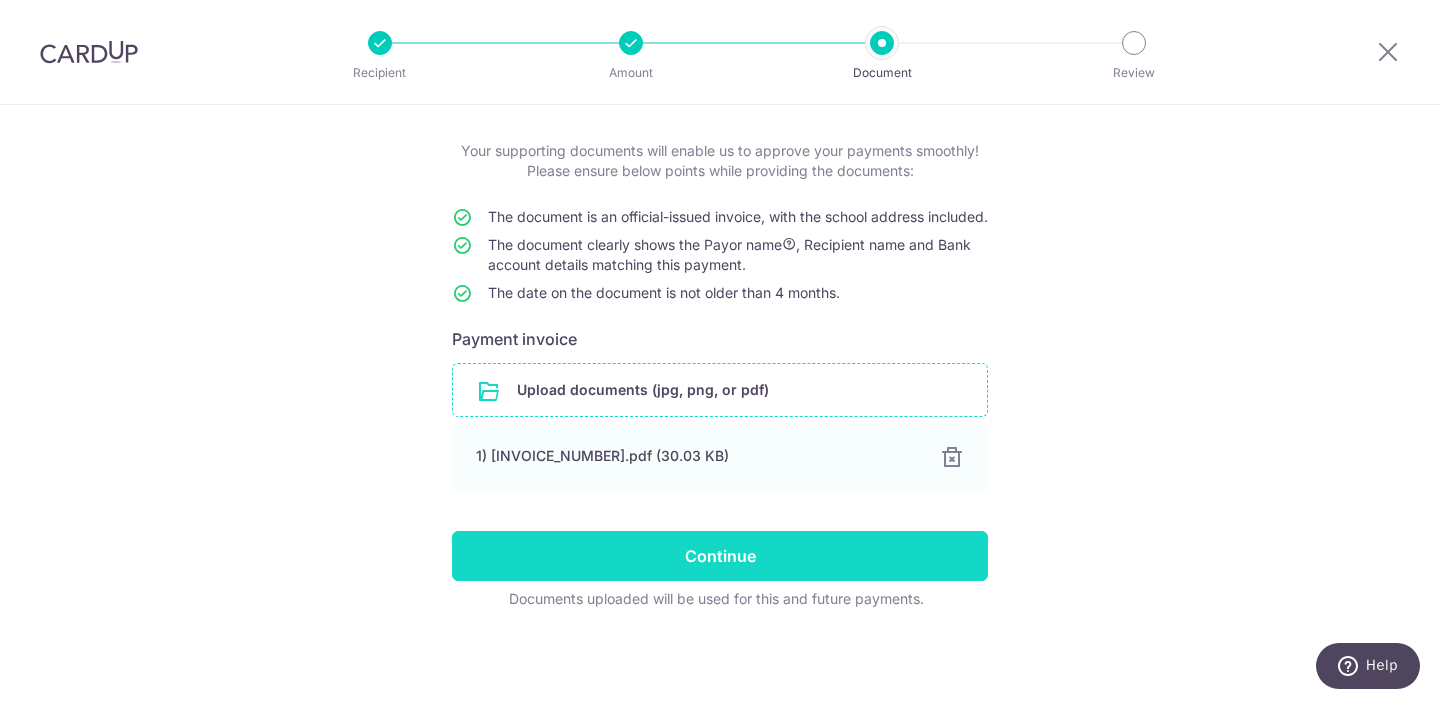 click on "Continue" at bounding box center [720, 556] 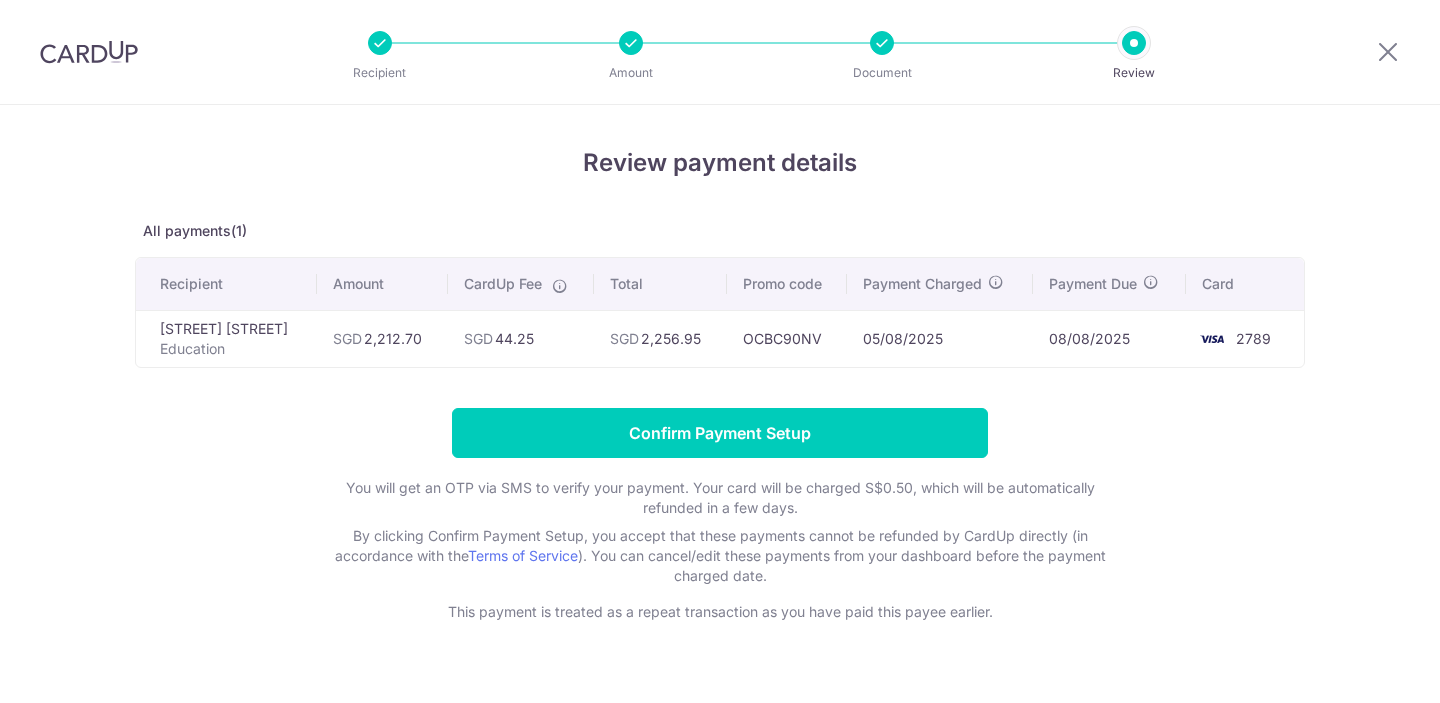 scroll, scrollTop: 0, scrollLeft: 0, axis: both 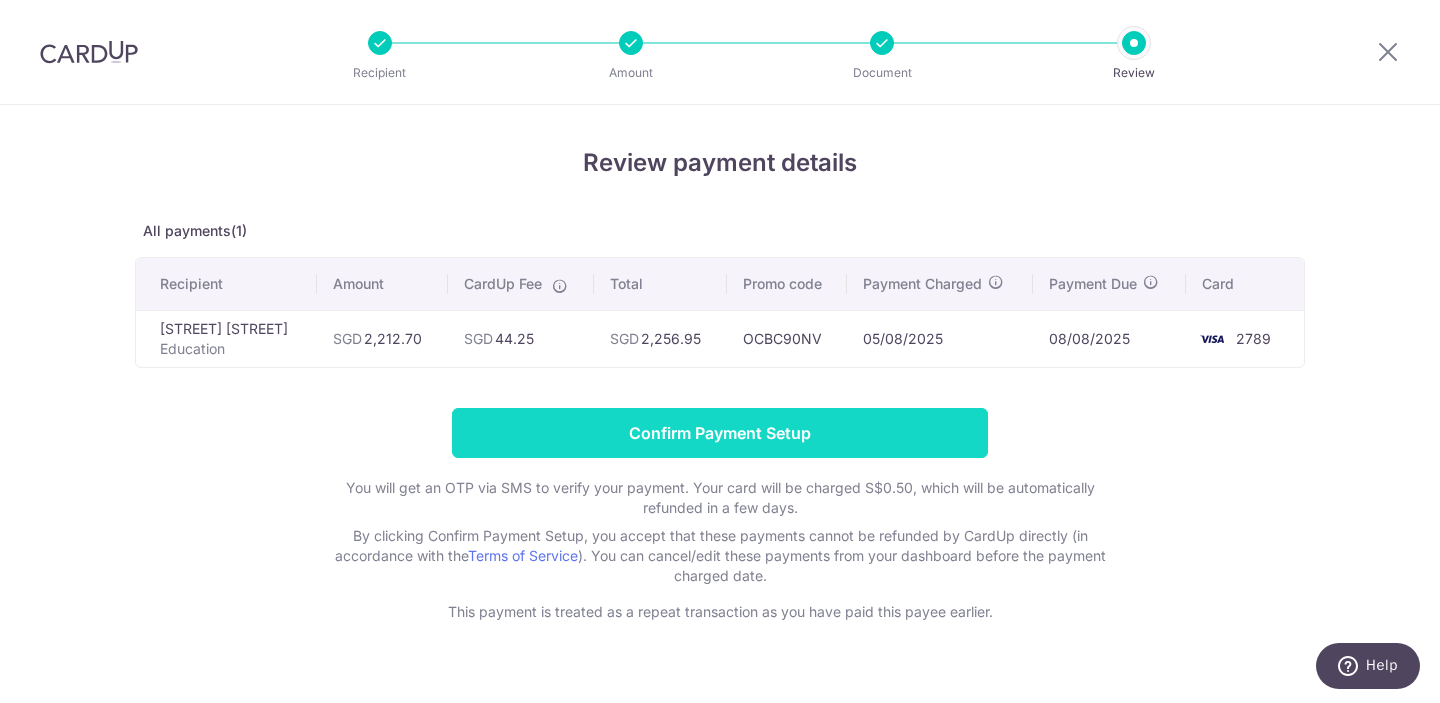 click on "Confirm Payment Setup" at bounding box center [720, 433] 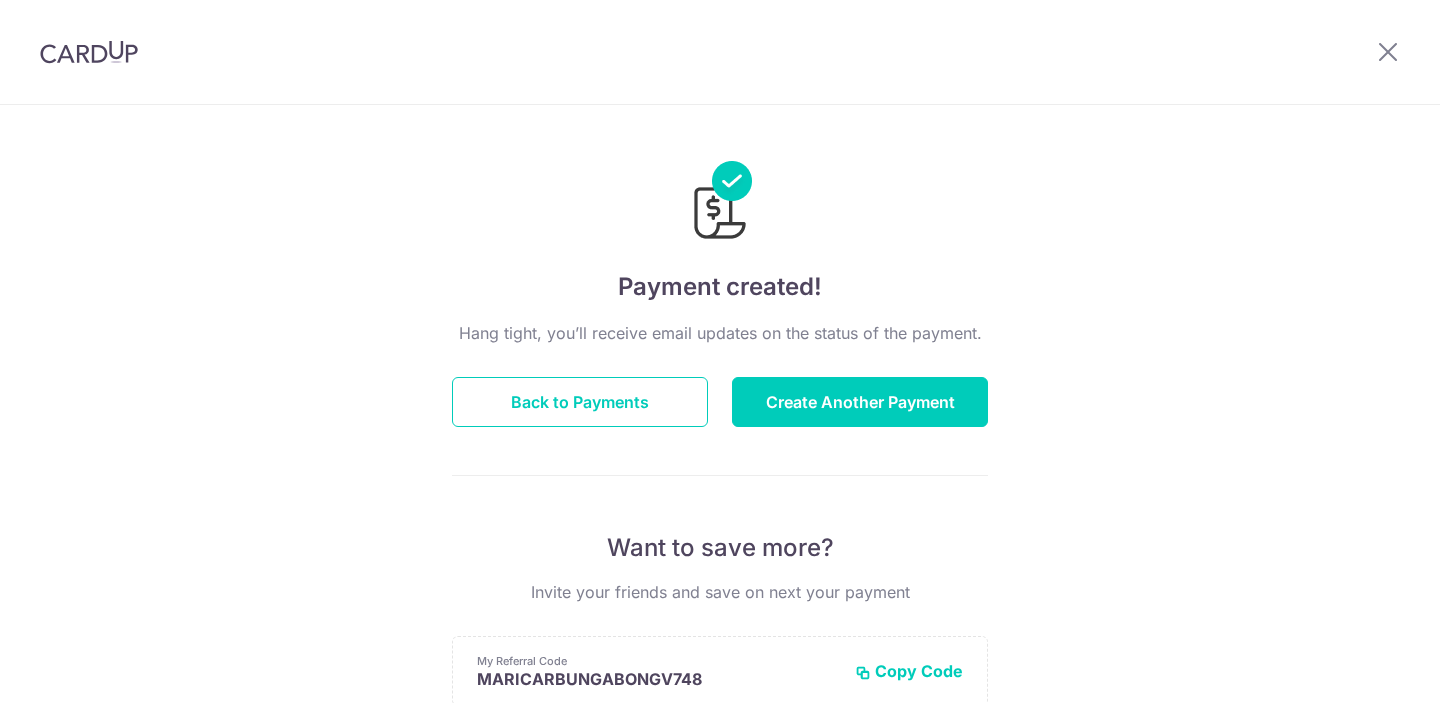 scroll, scrollTop: 0, scrollLeft: 0, axis: both 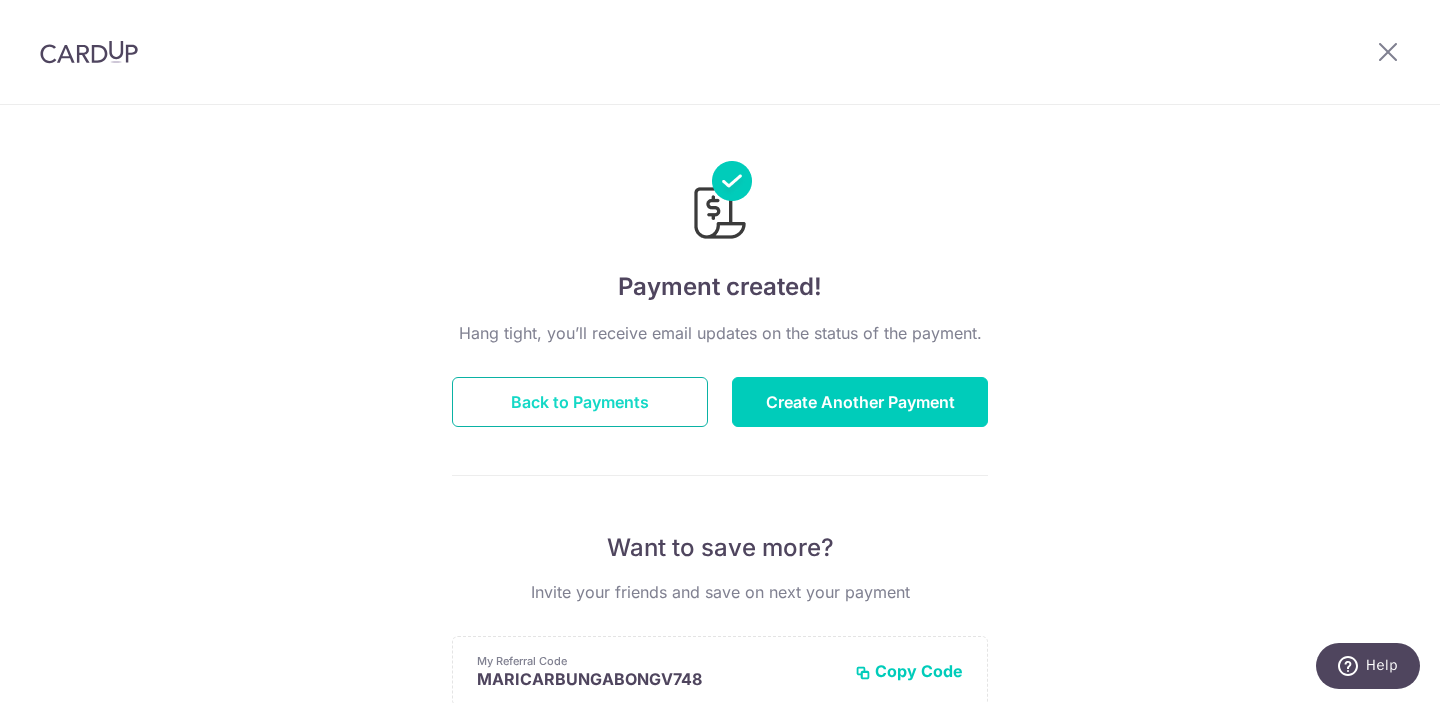 click on "Back to Payments" at bounding box center [580, 402] 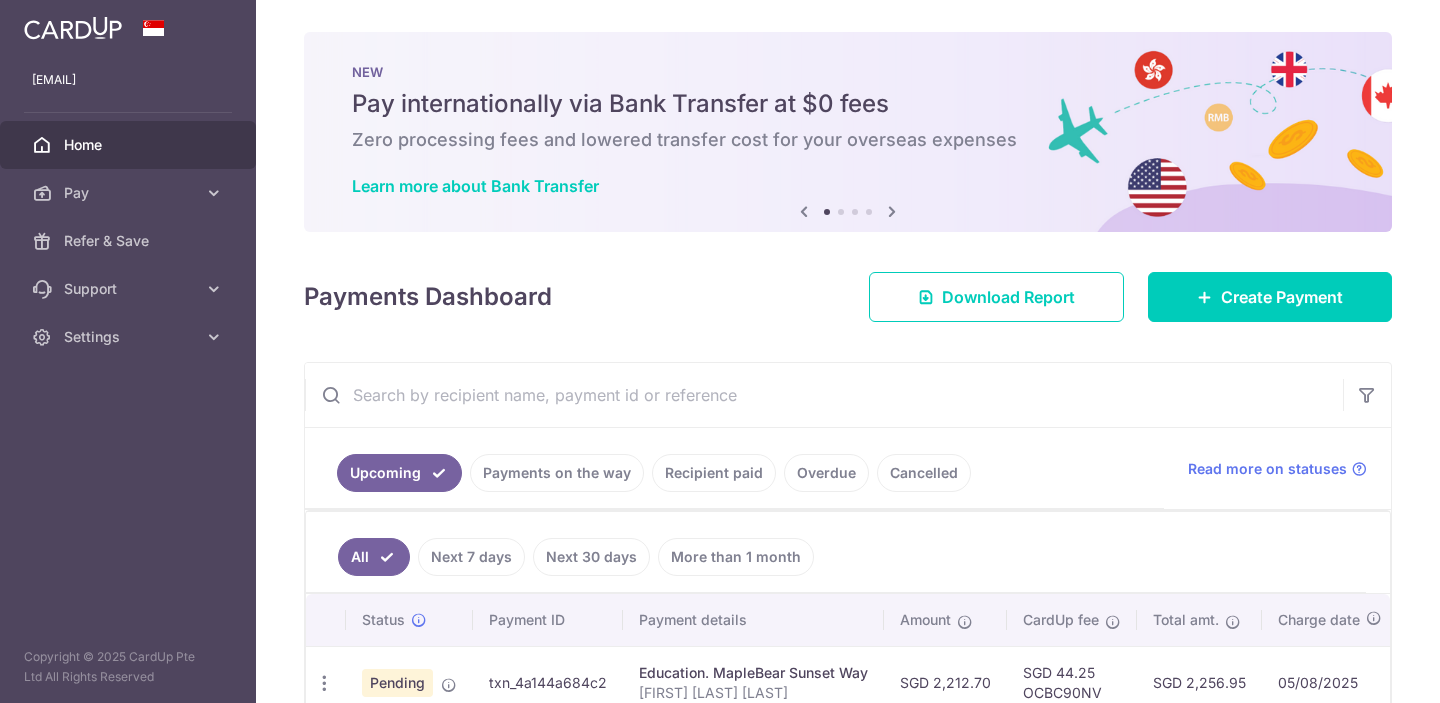 scroll, scrollTop: 0, scrollLeft: 0, axis: both 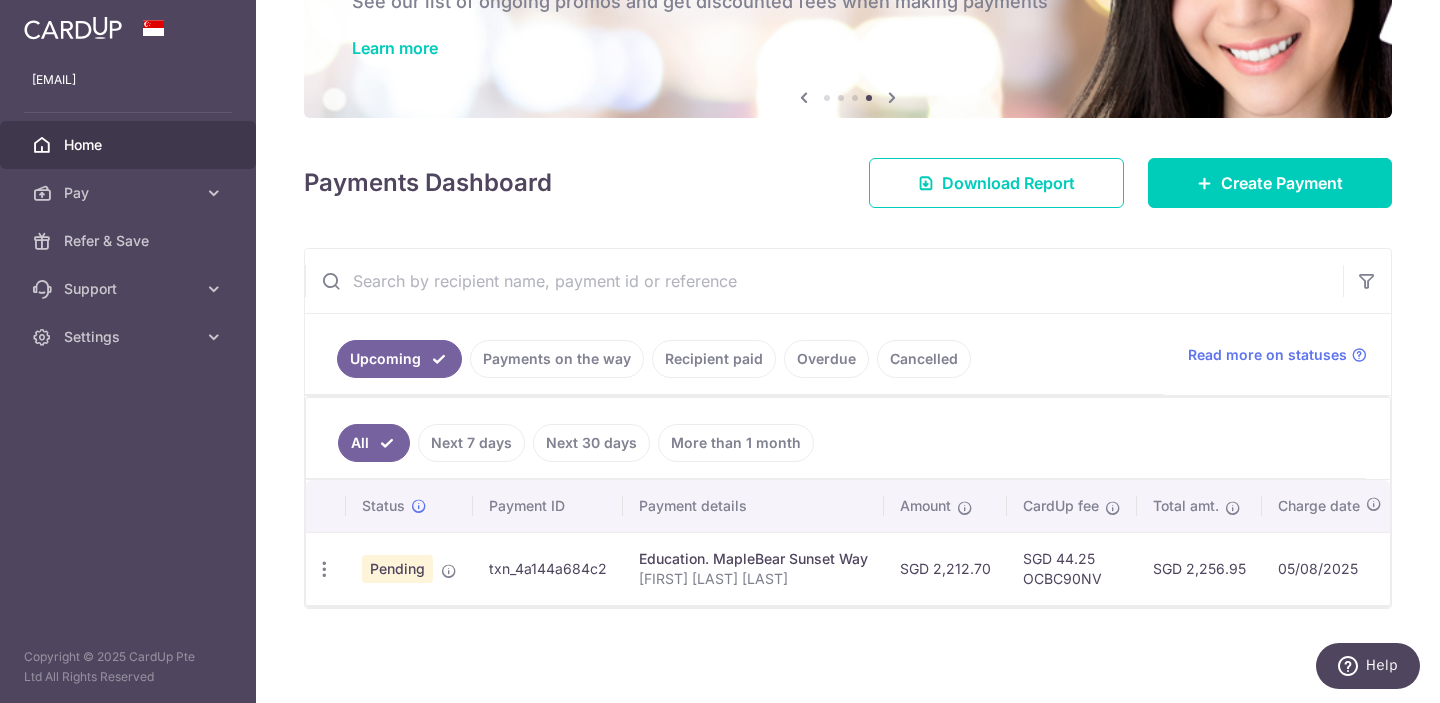 click on "All
Next 7 days
Next 30 days
More than 1 month" at bounding box center (836, 438) 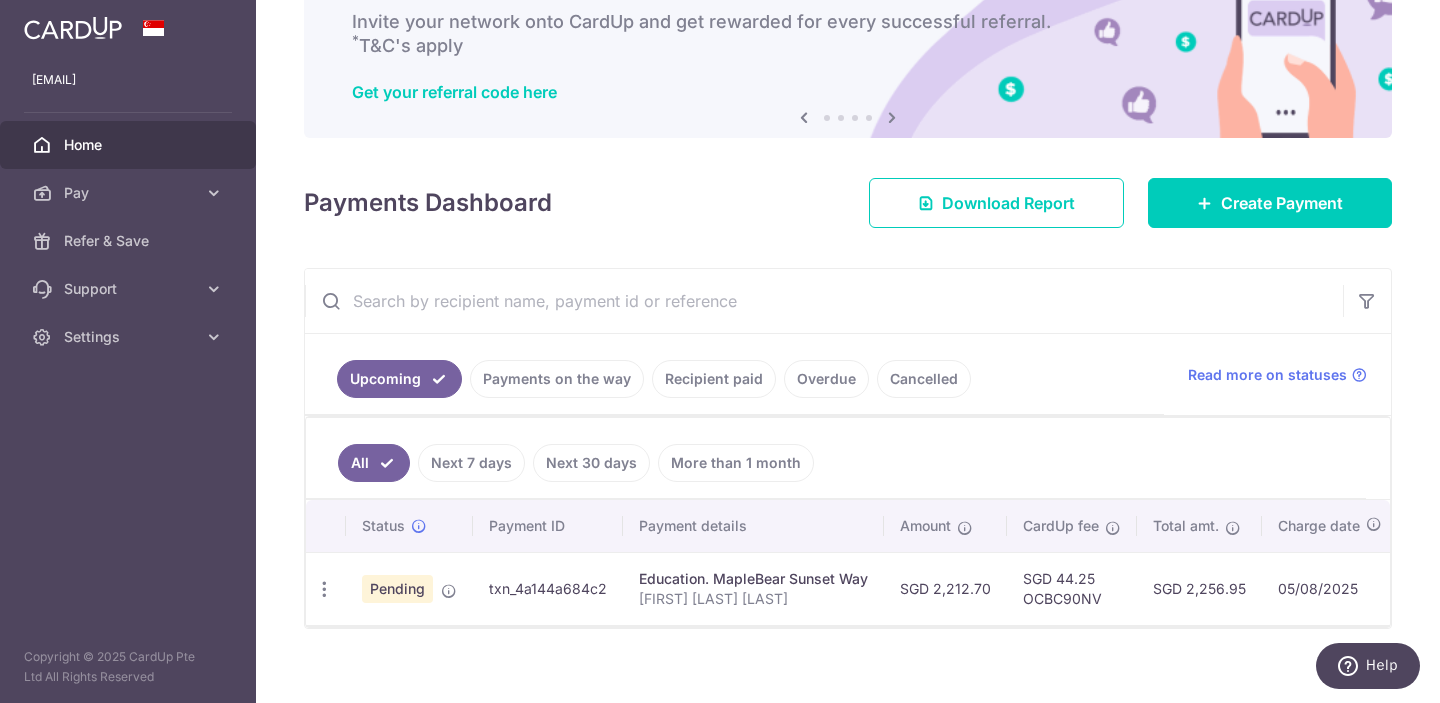 scroll, scrollTop: 138, scrollLeft: 0, axis: vertical 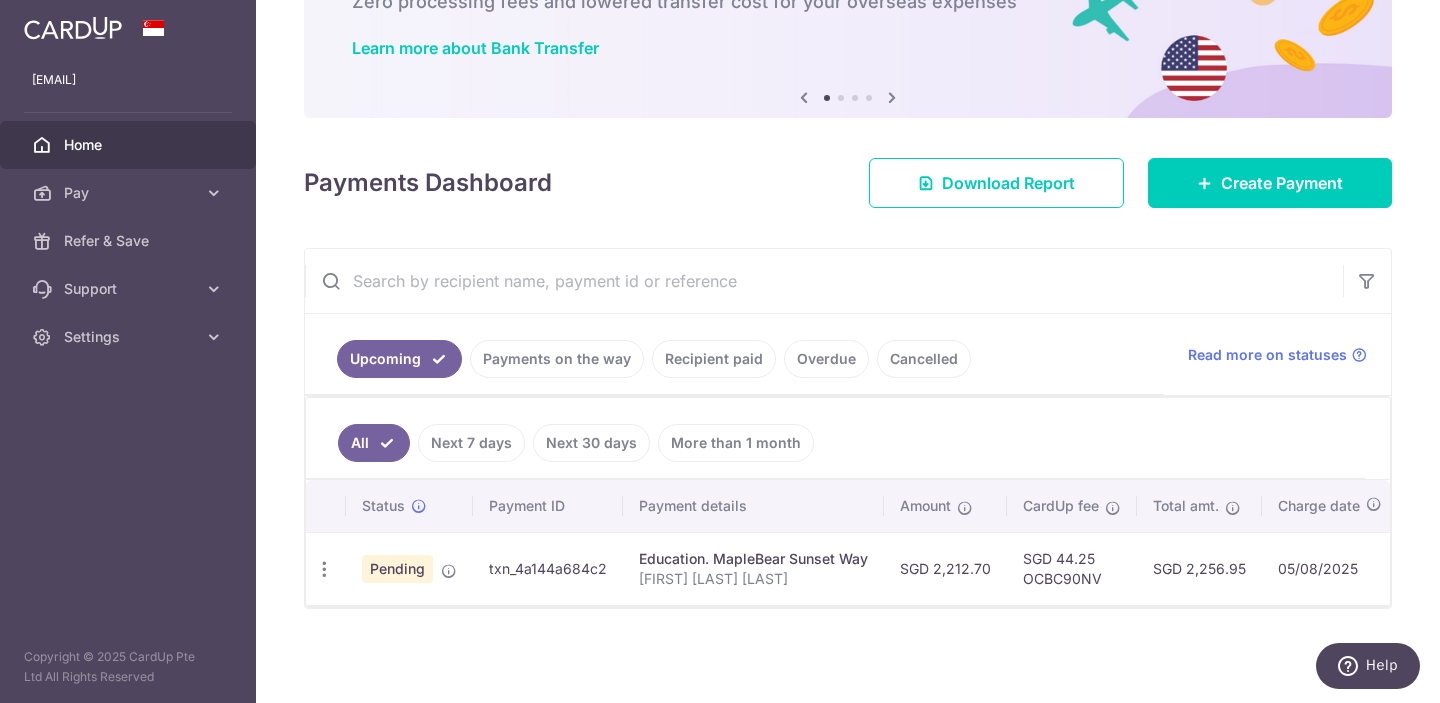 click on "Recipient paid" at bounding box center (714, 359) 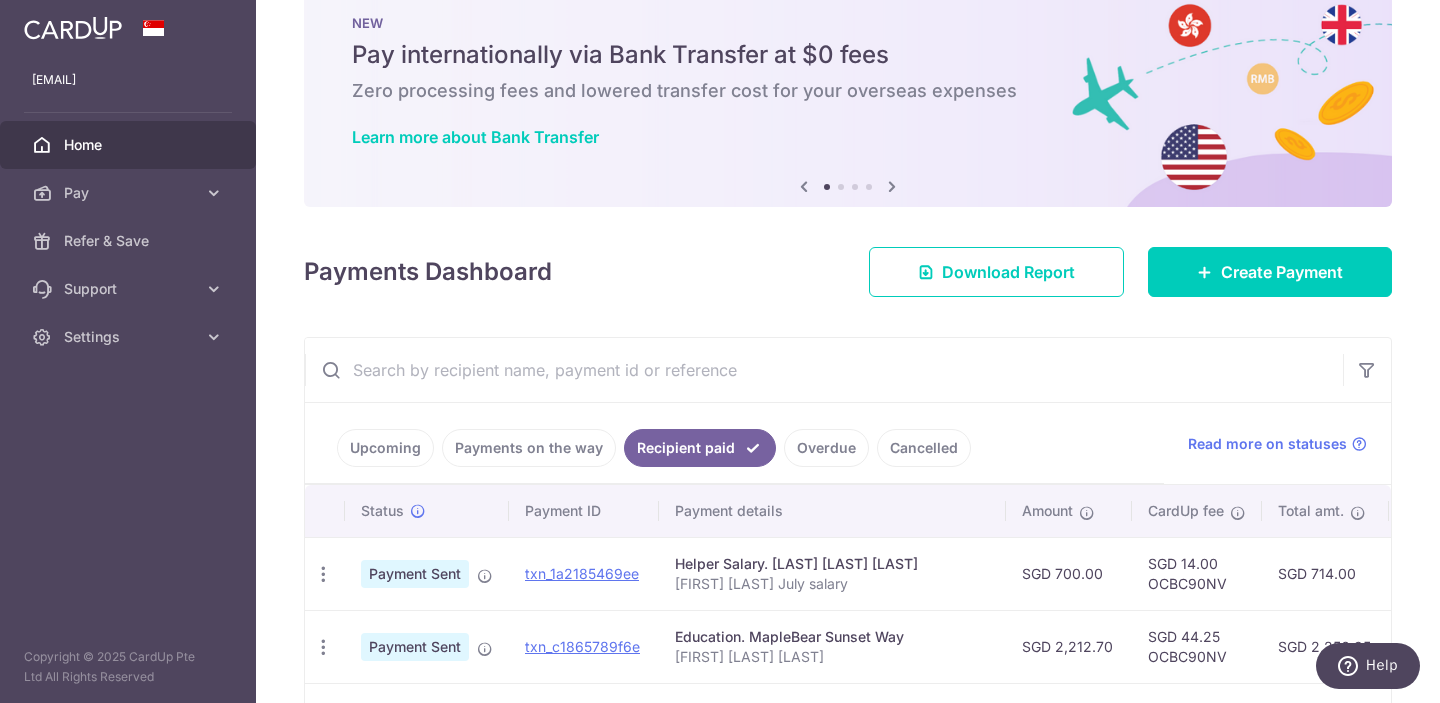 scroll, scrollTop: 0, scrollLeft: 0, axis: both 